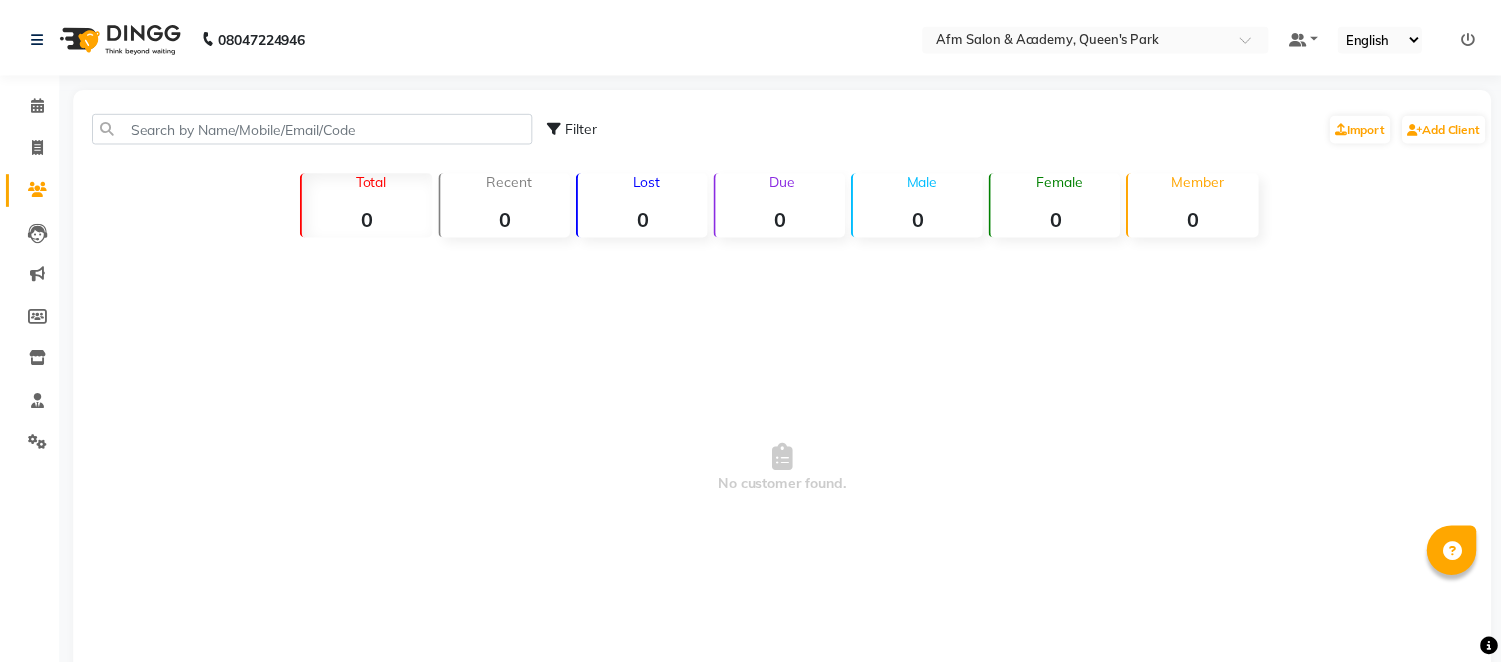 scroll, scrollTop: 0, scrollLeft: 0, axis: both 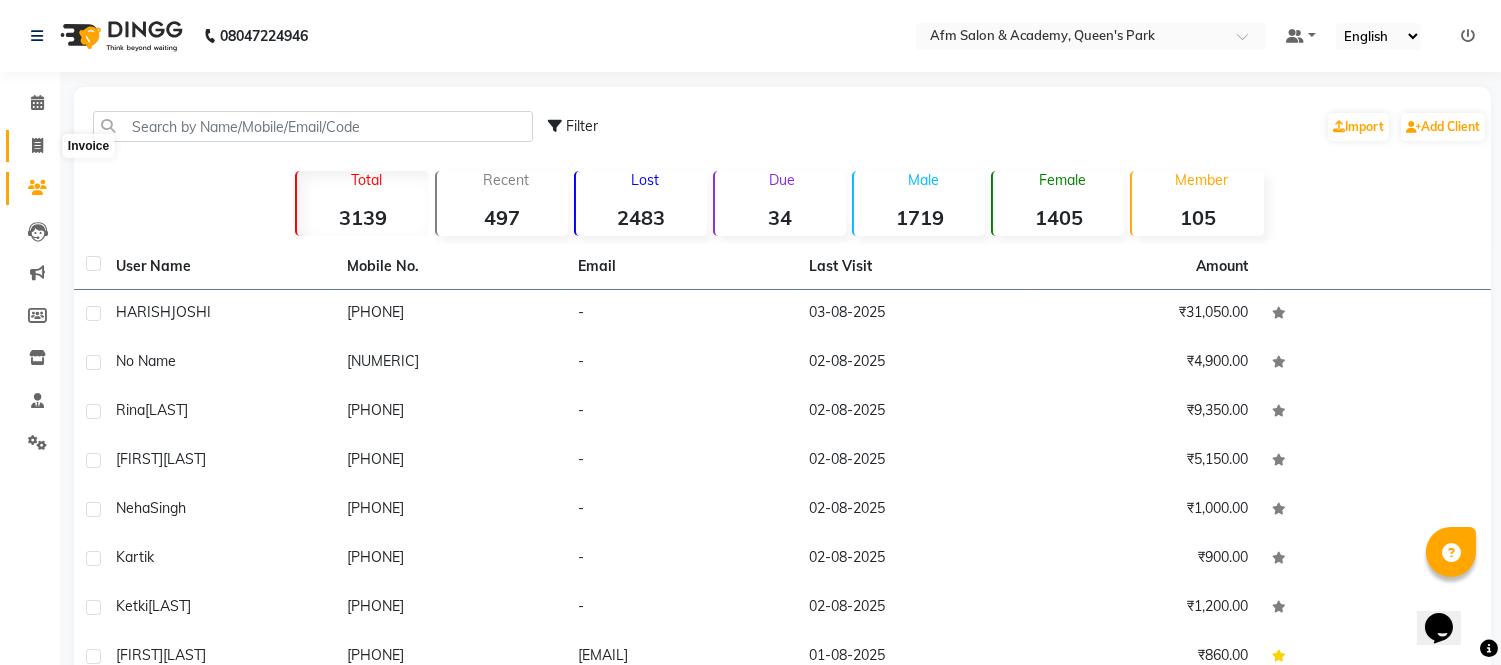 click 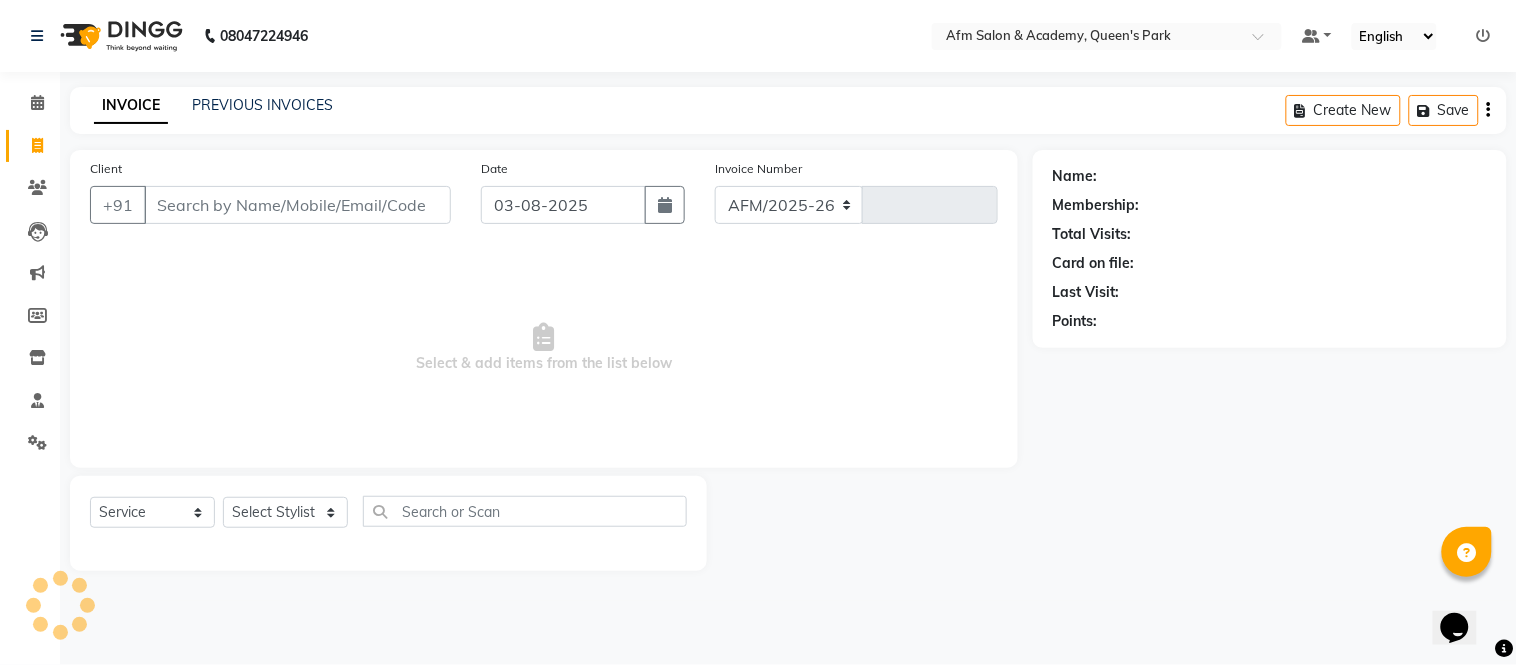 select on "3437" 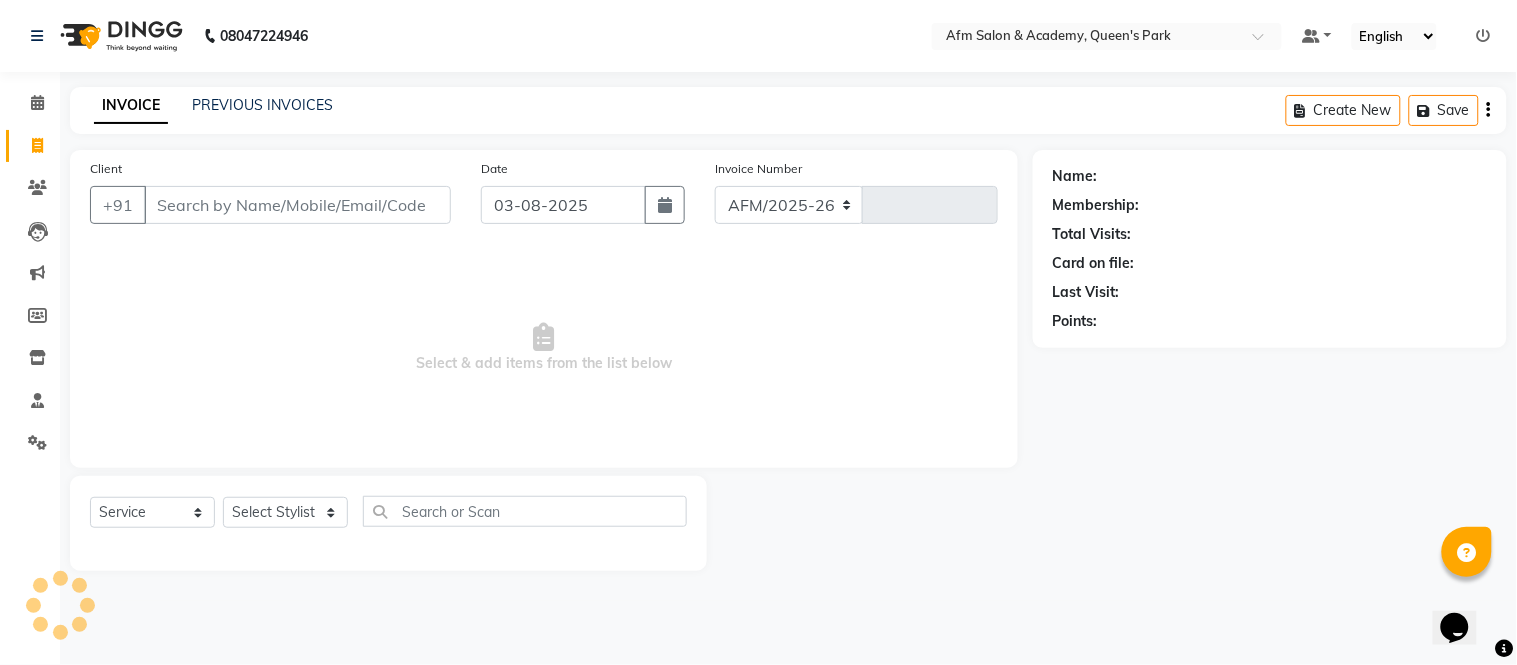 type on "1078" 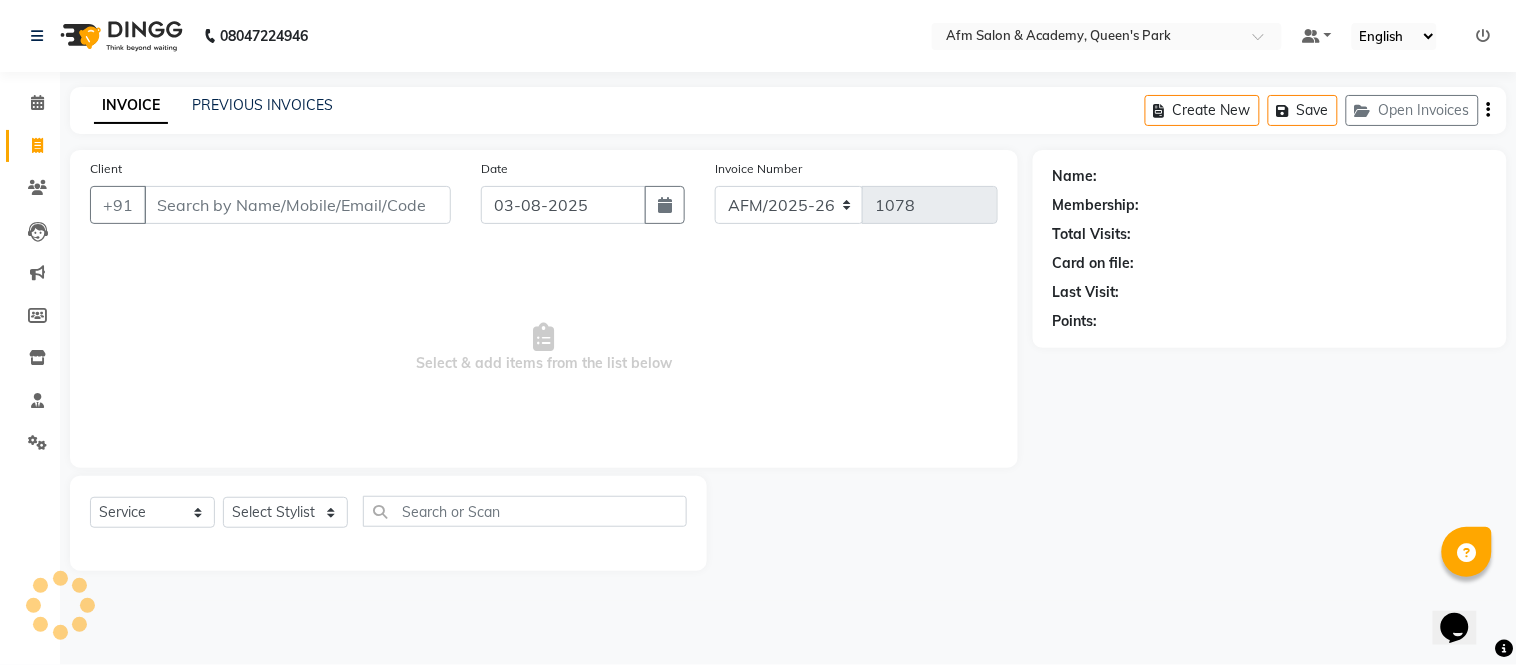 click on "Client" at bounding box center [297, 205] 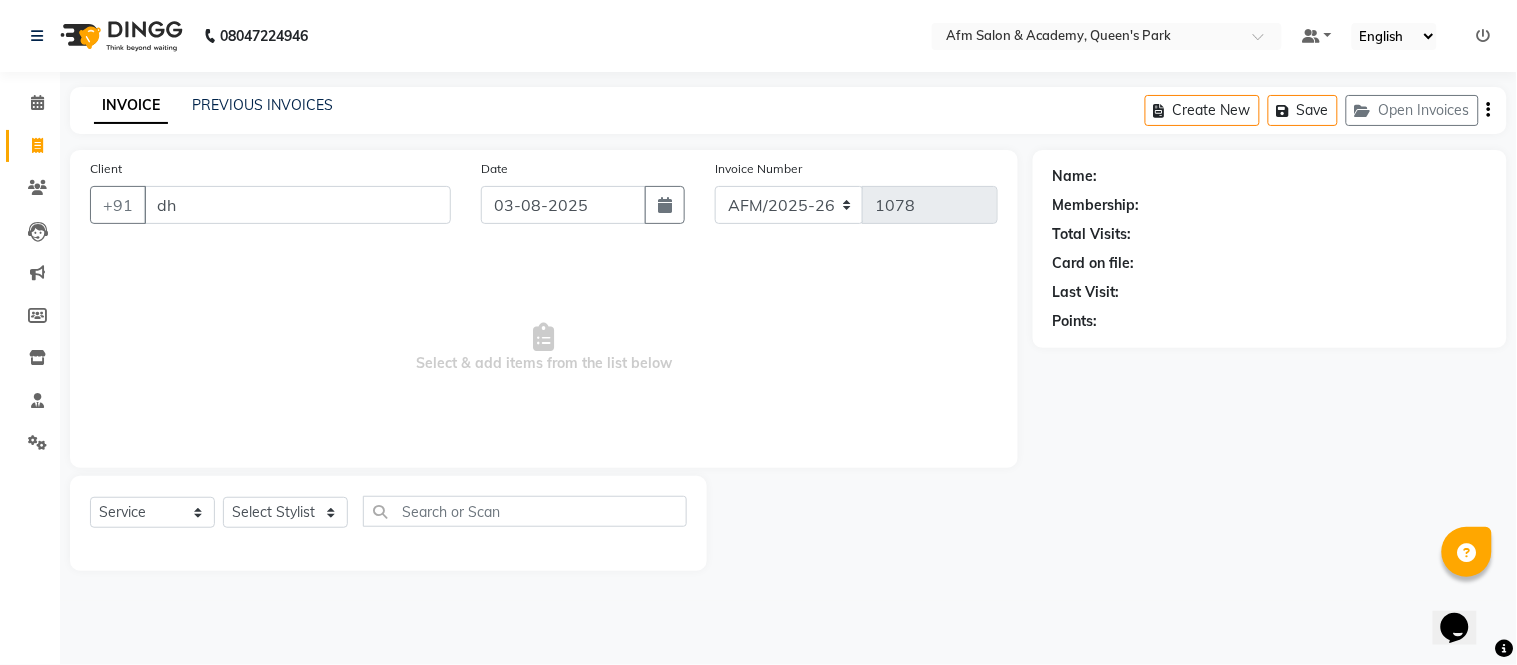 type on "d" 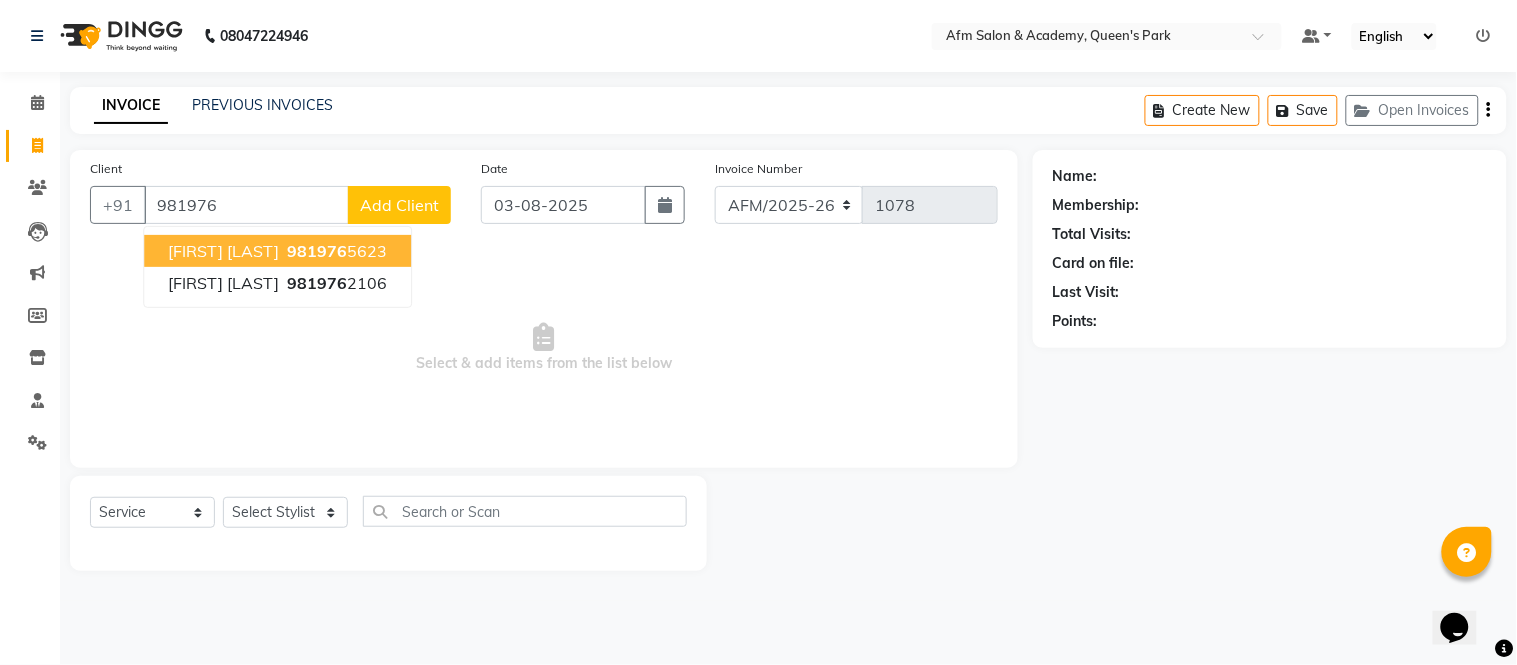 click on "[PHONE]" at bounding box center [335, 251] 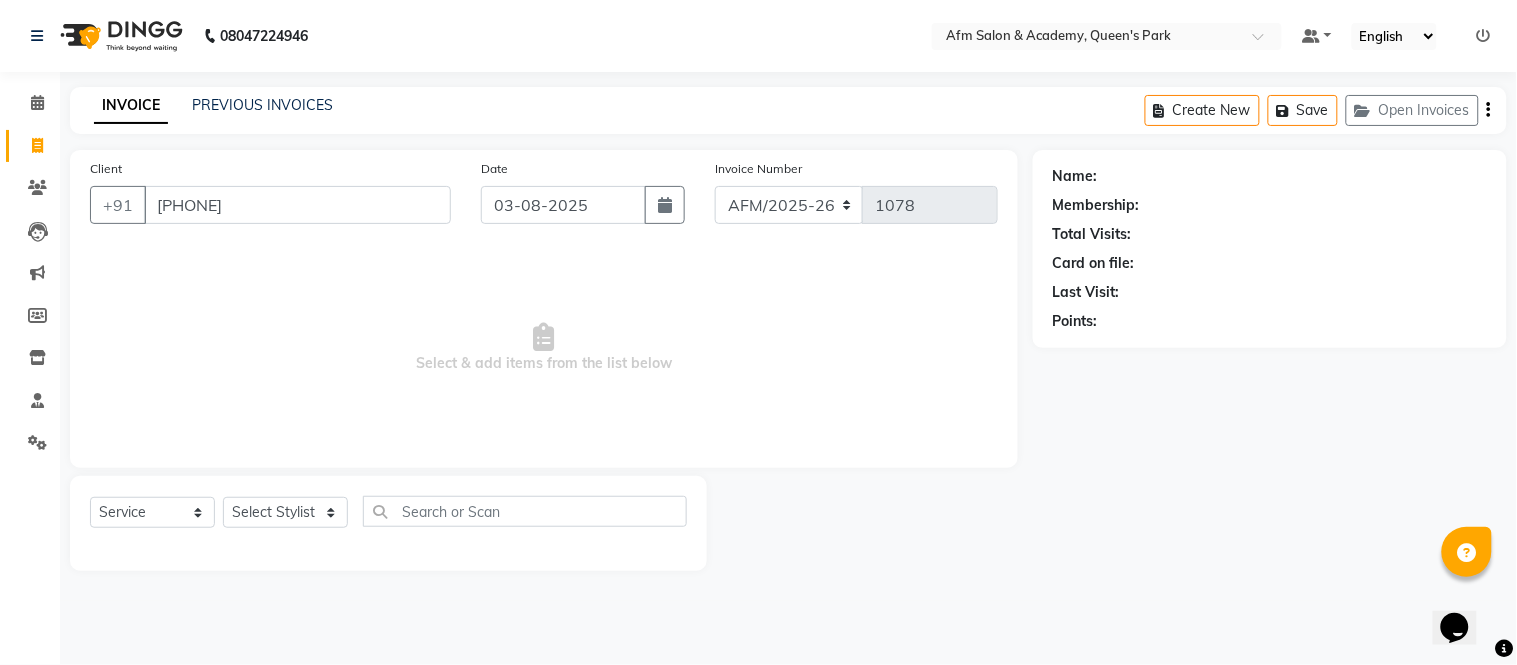 type on "[PHONE]" 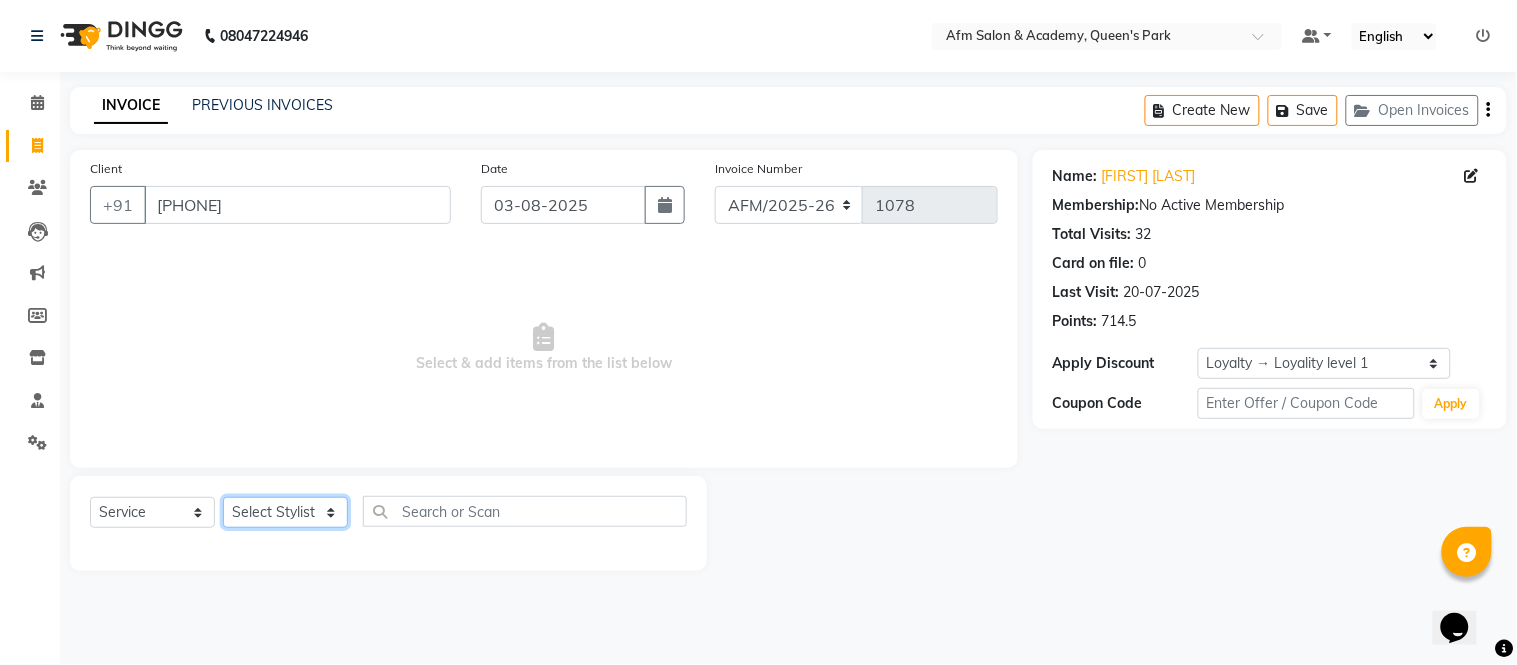 click on "Select Stylist [ALPHANUMERIC] [FIRST] [FIRST] [LAST] [FIRST] [LAST] [FIRST] [FIRST] [FIRST] [FIRST] [FIRST] [FIRST] [FIRST] [FIRST] [FIRST] [FIRST] [FIRST] [FIRST] [FIRST] [FIRST] [FIRST] [FIRST] [FIRST]" 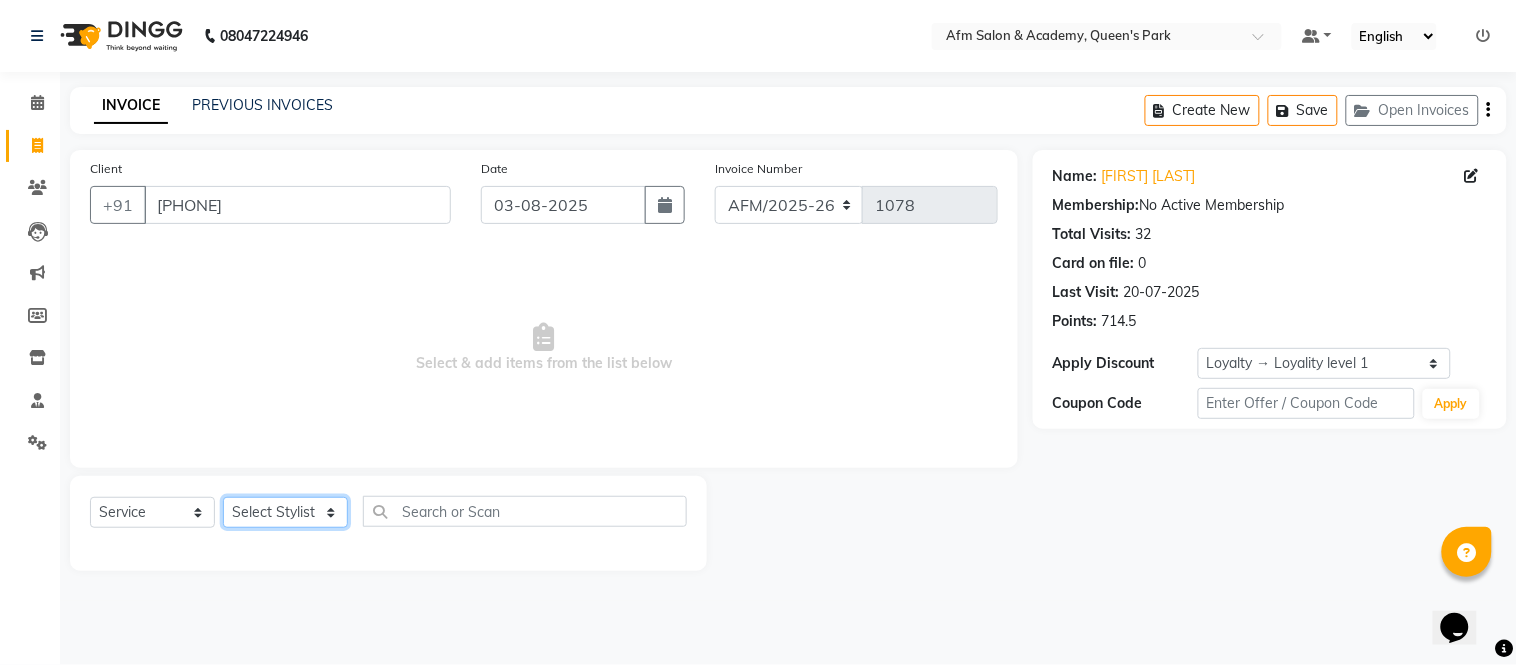 select on "66373" 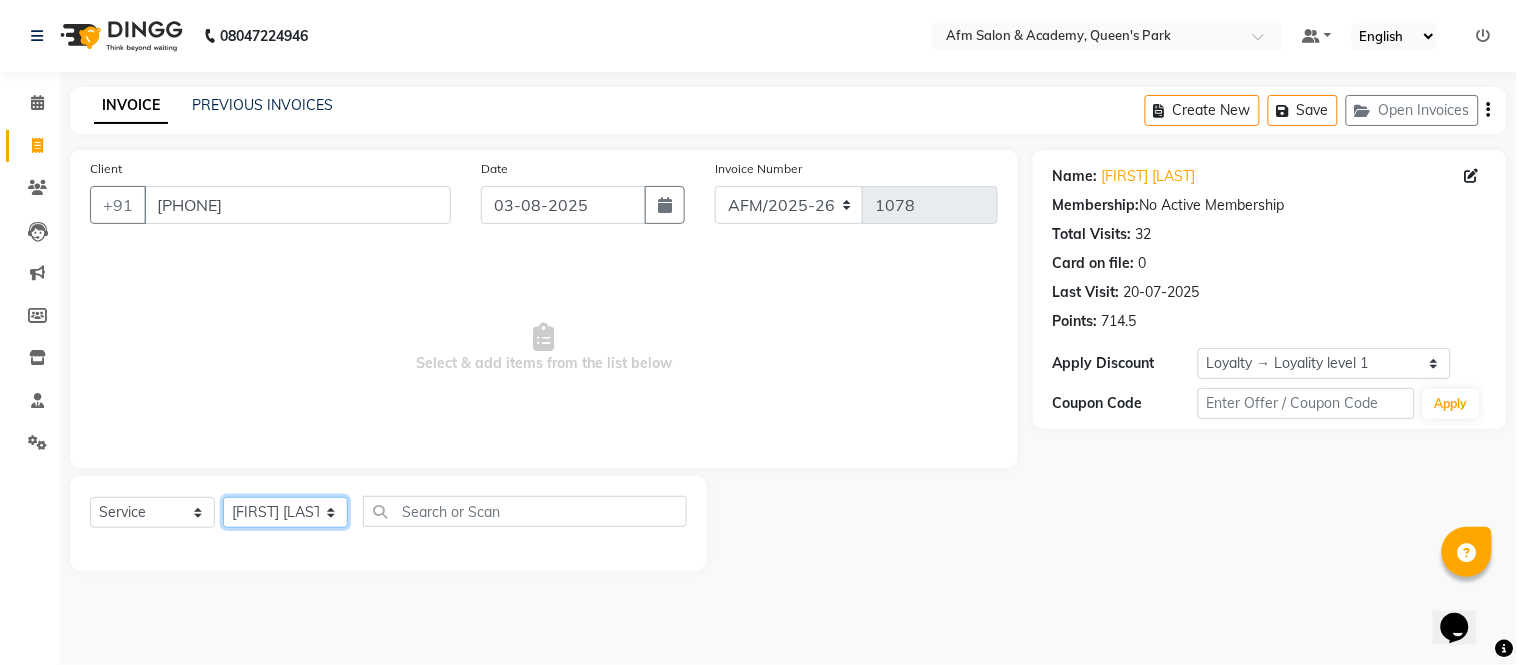 click on "Select Stylist [ALPHANUMERIC] [FIRST] [FIRST] [LAST] [FIRST] [LAST] [FIRST] [FIRST] [FIRST] [FIRST] [FIRST] [FIRST] [FIRST] [FIRST] [FIRST] [FIRST] [FIRST] [FIRST] [FIRST] [FIRST] [FIRST] [FIRST] [FIRST]" 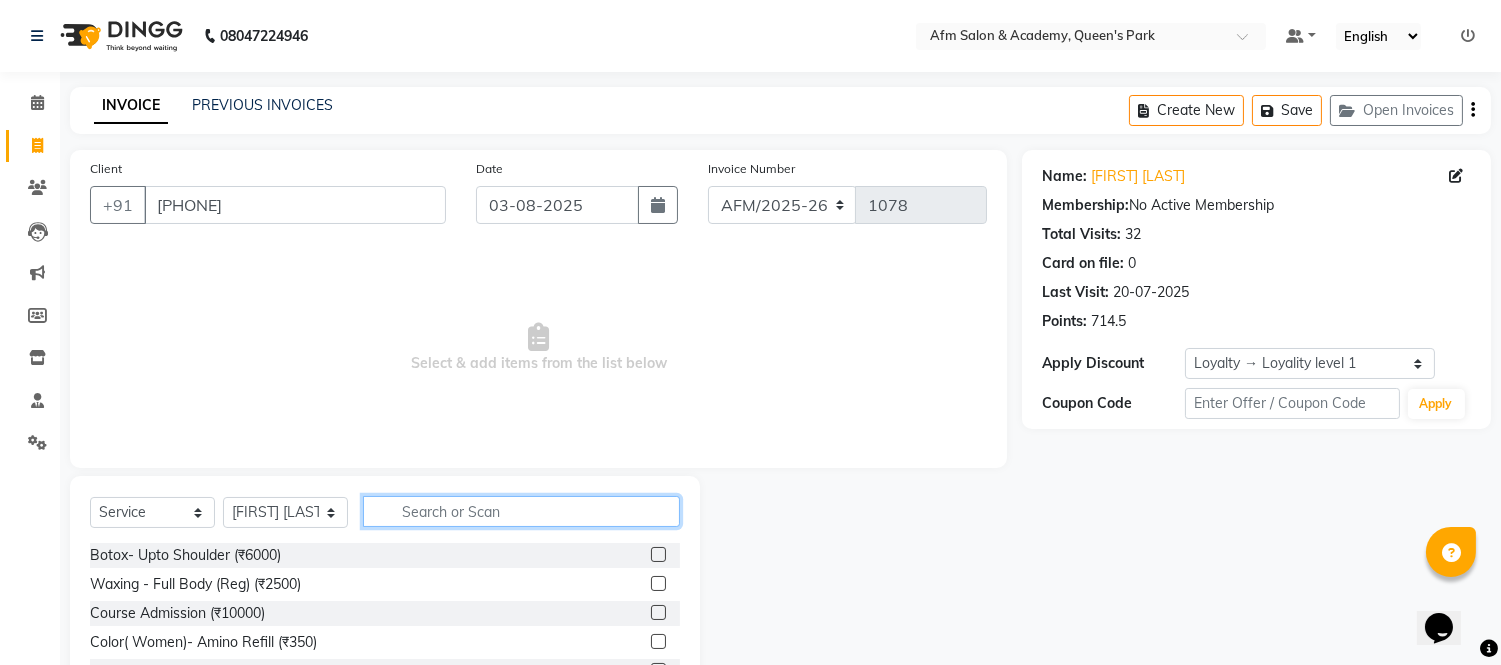 click 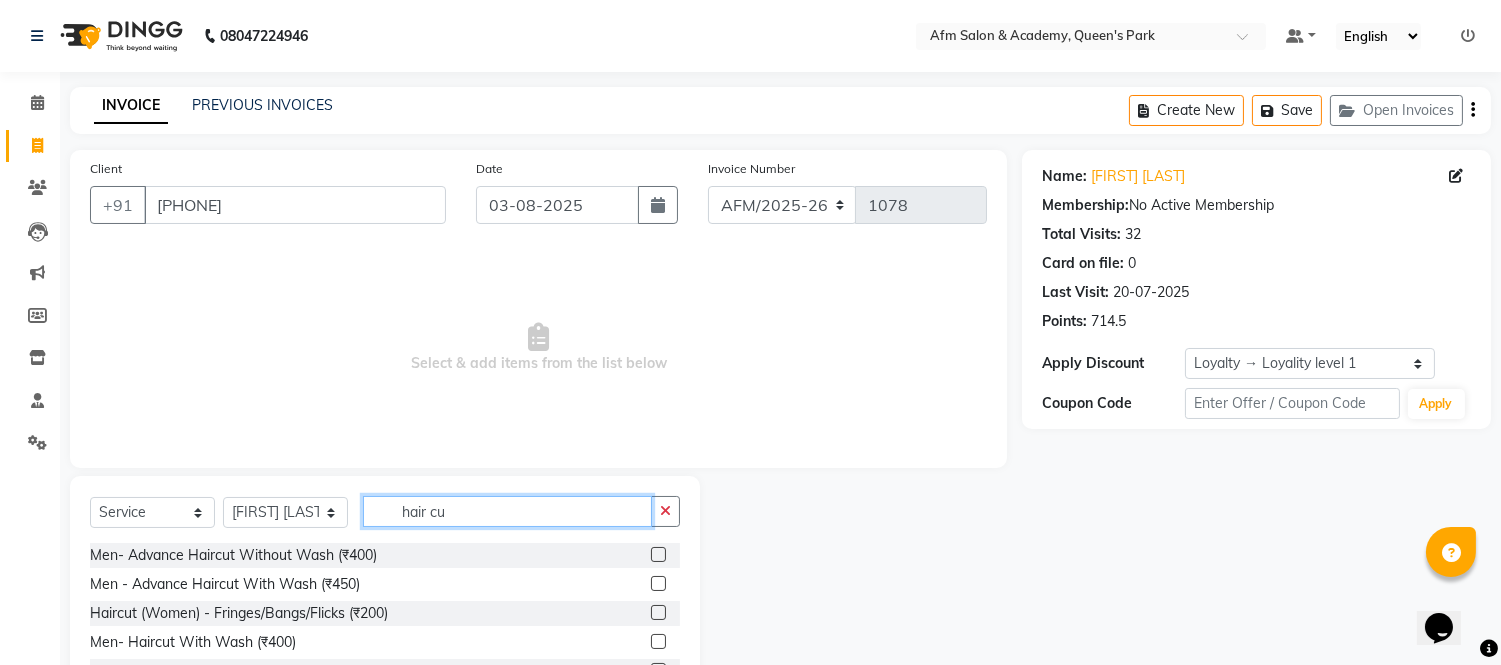 scroll, scrollTop: 135, scrollLeft: 0, axis: vertical 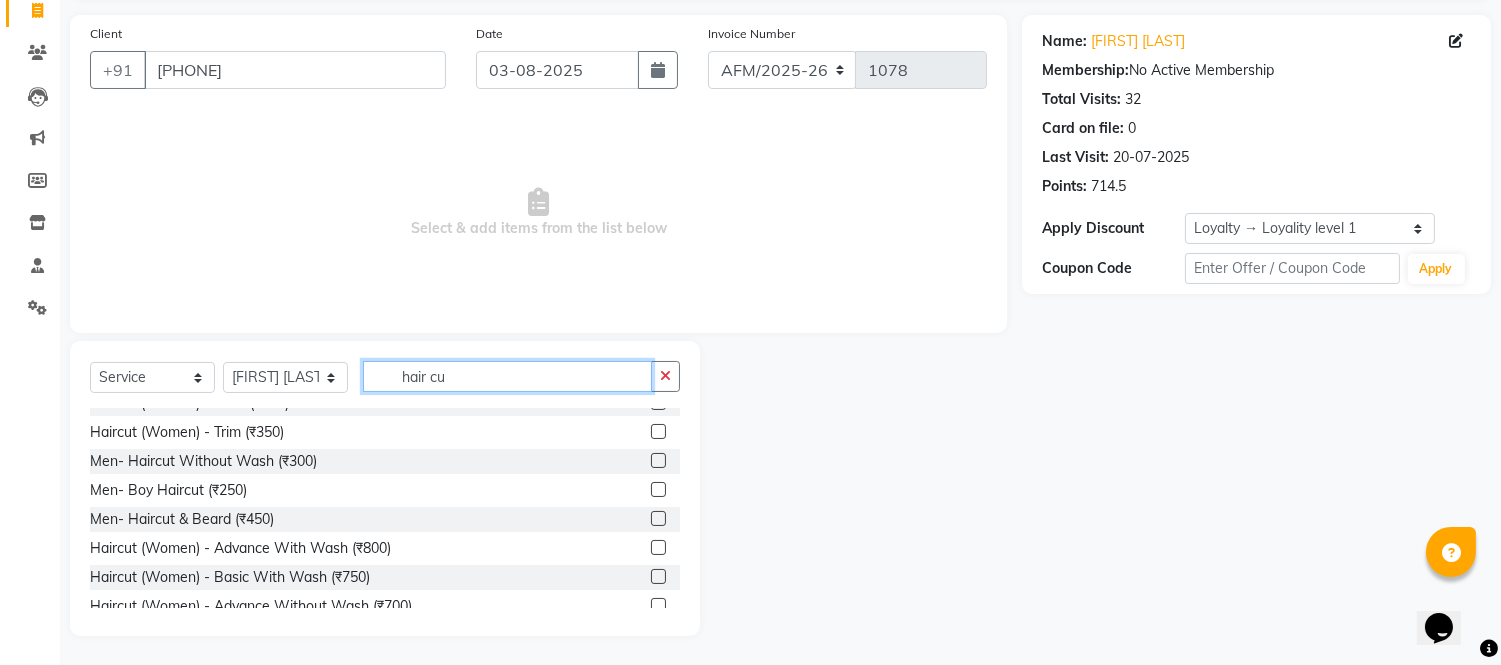 type on "hair cu" 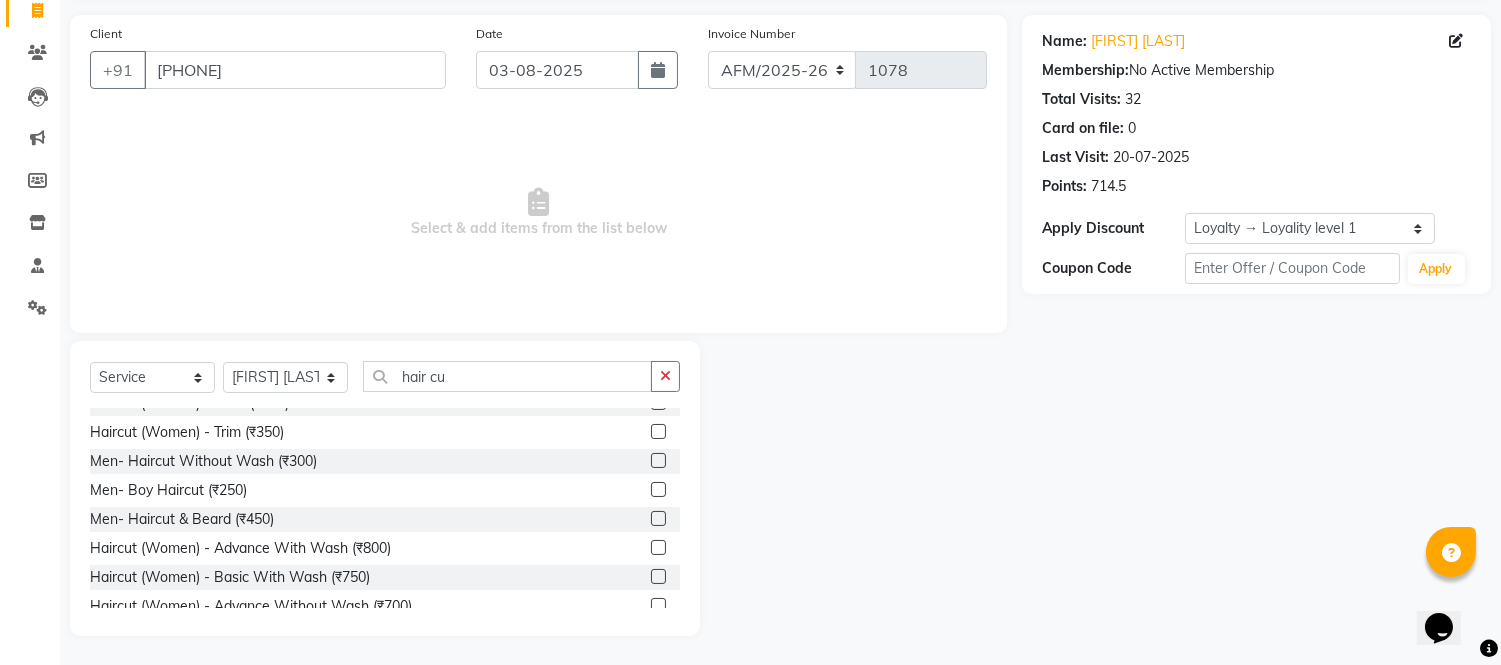 click 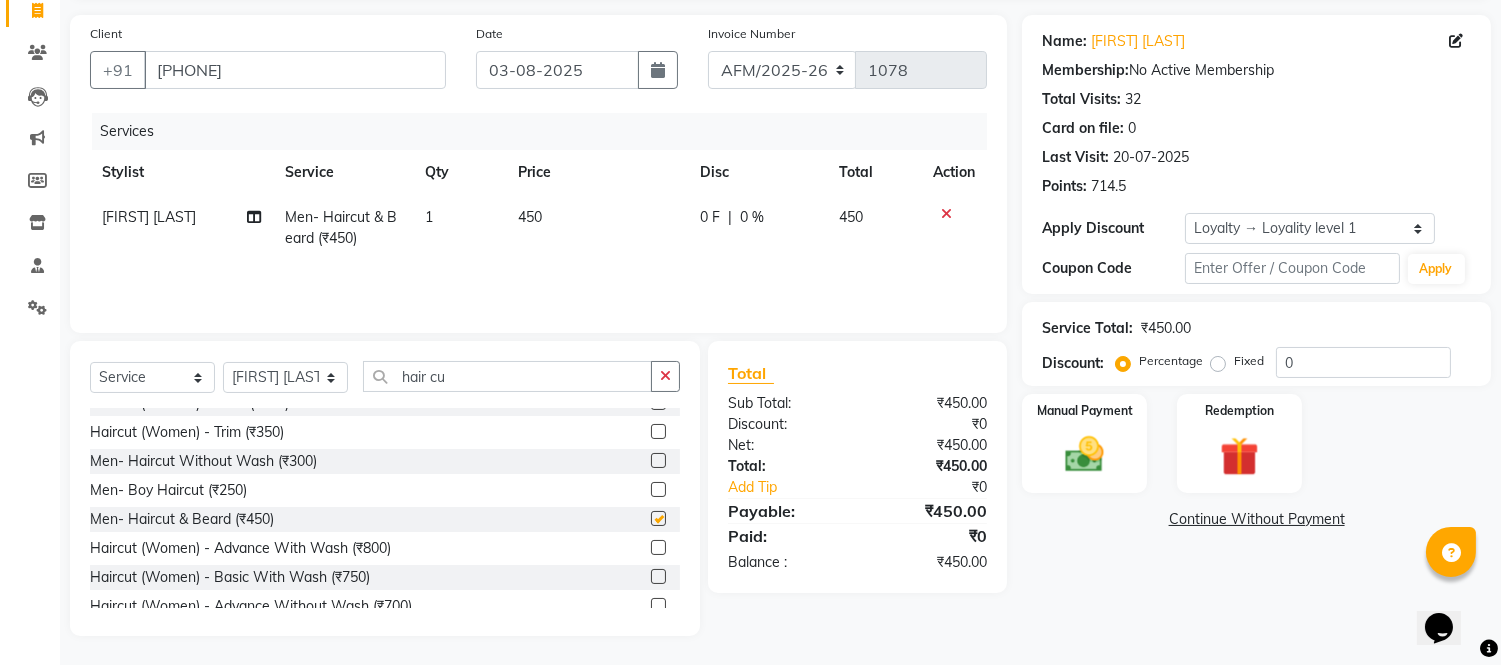 checkbox on "false" 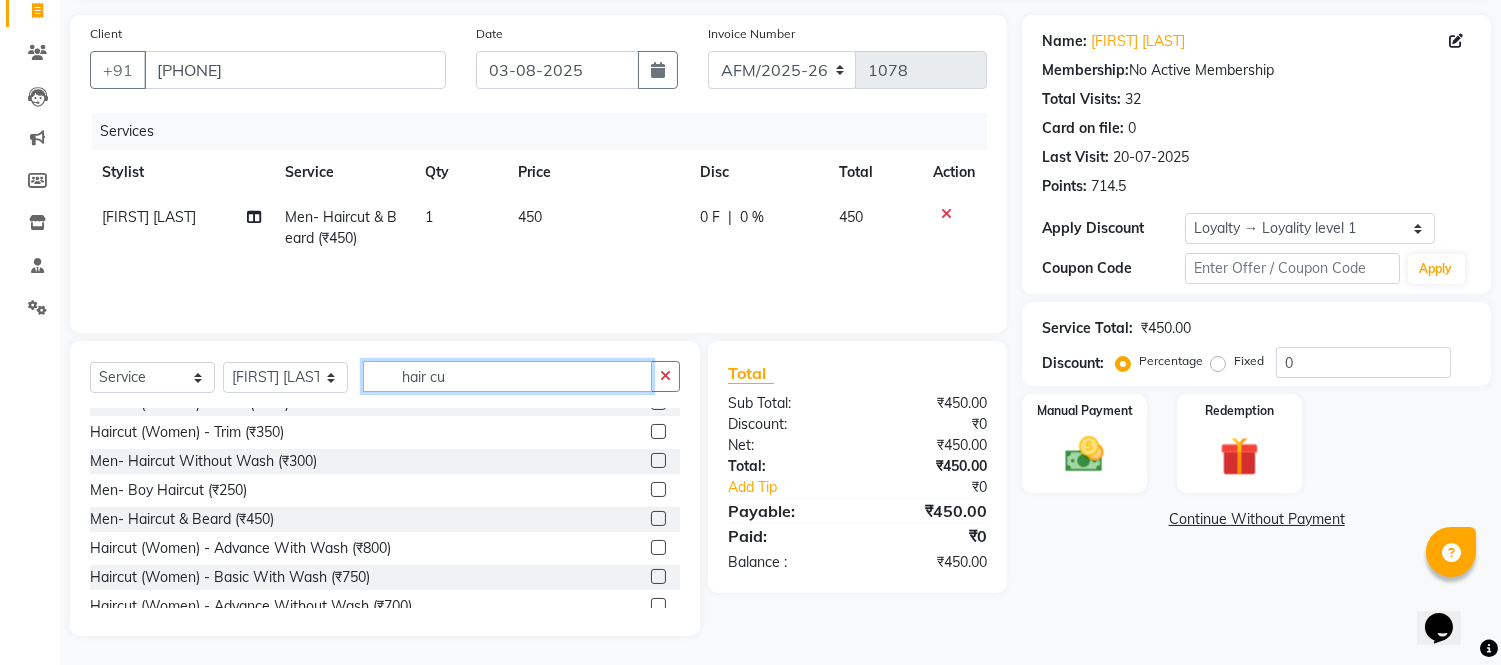 click on "hair cu" 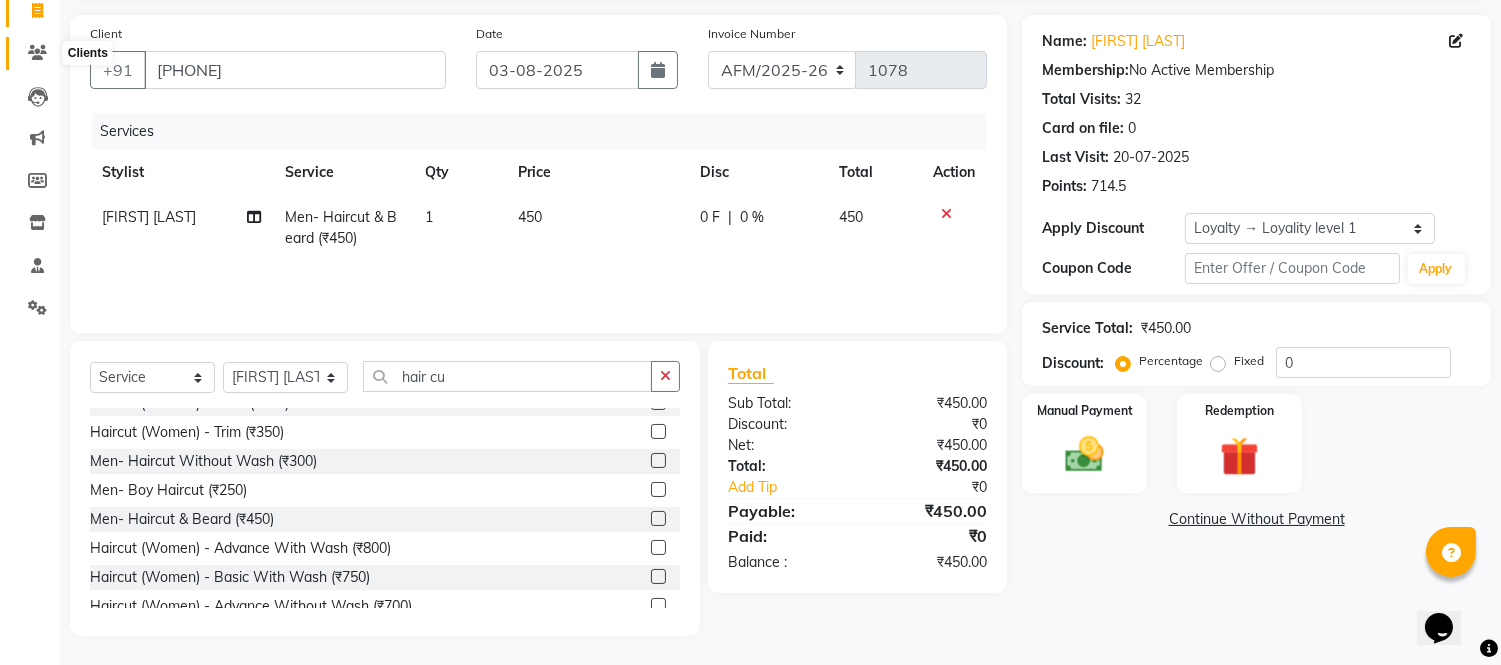 click 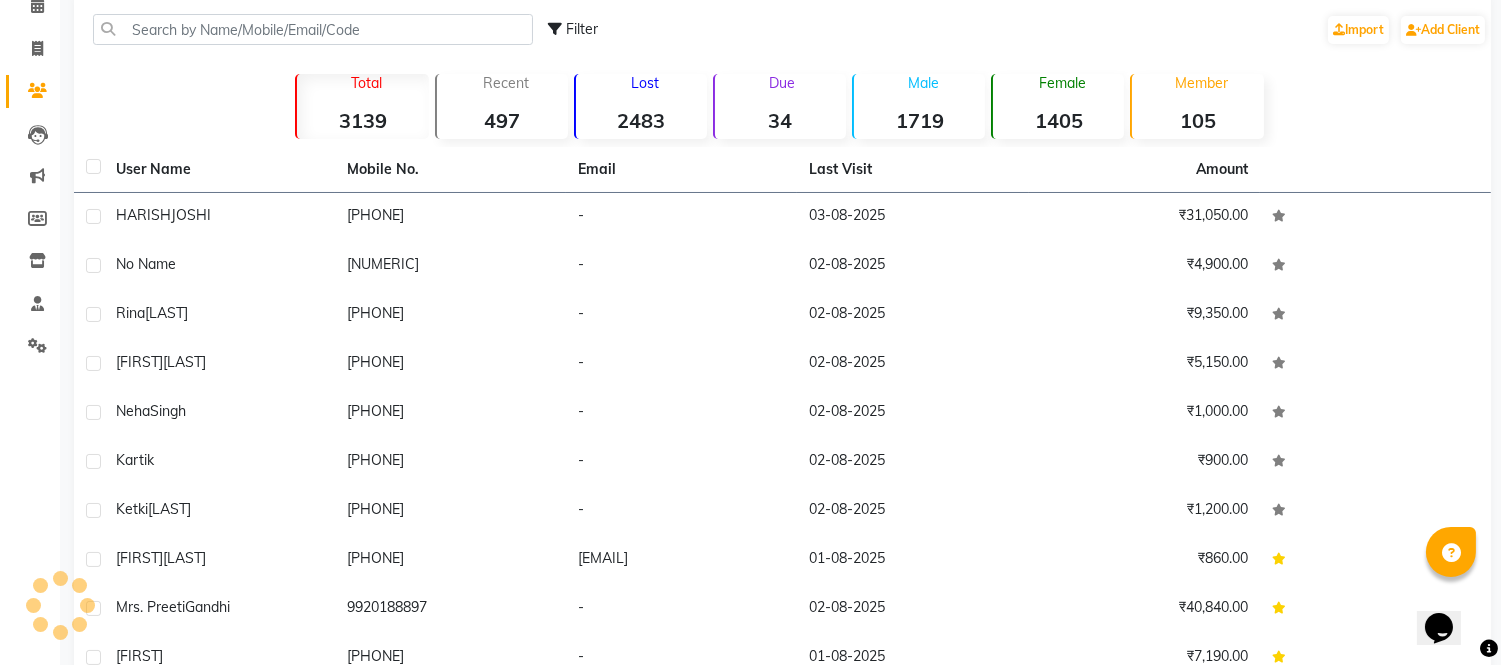 scroll, scrollTop: 135, scrollLeft: 0, axis: vertical 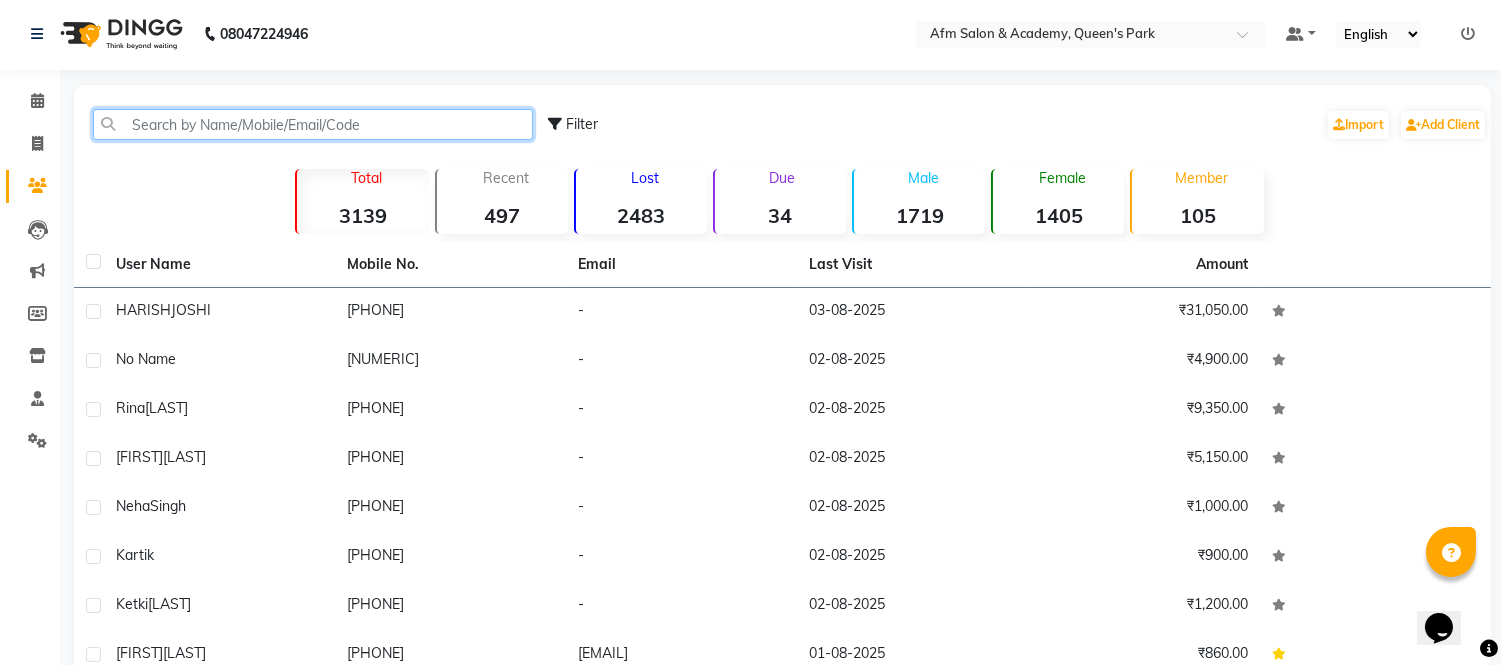 click 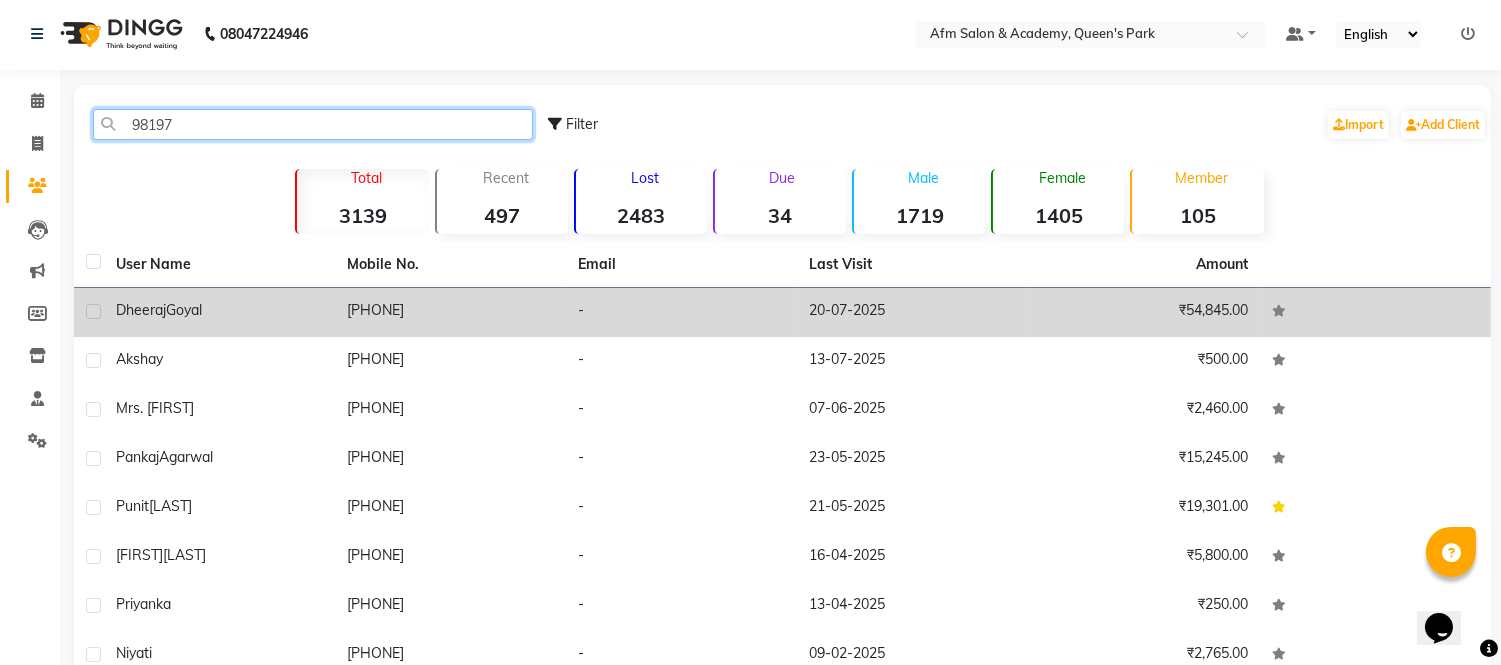 type on "98197" 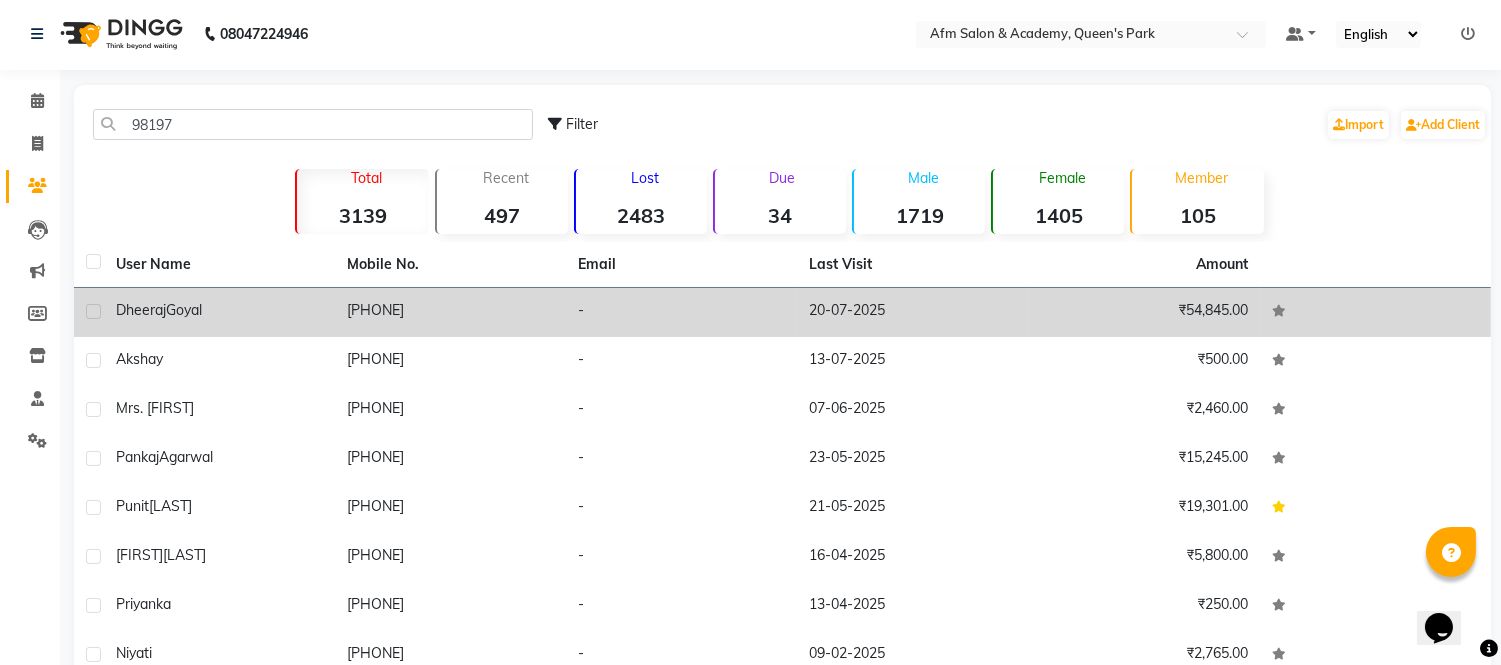 click on "[FIRST] [LAST]" 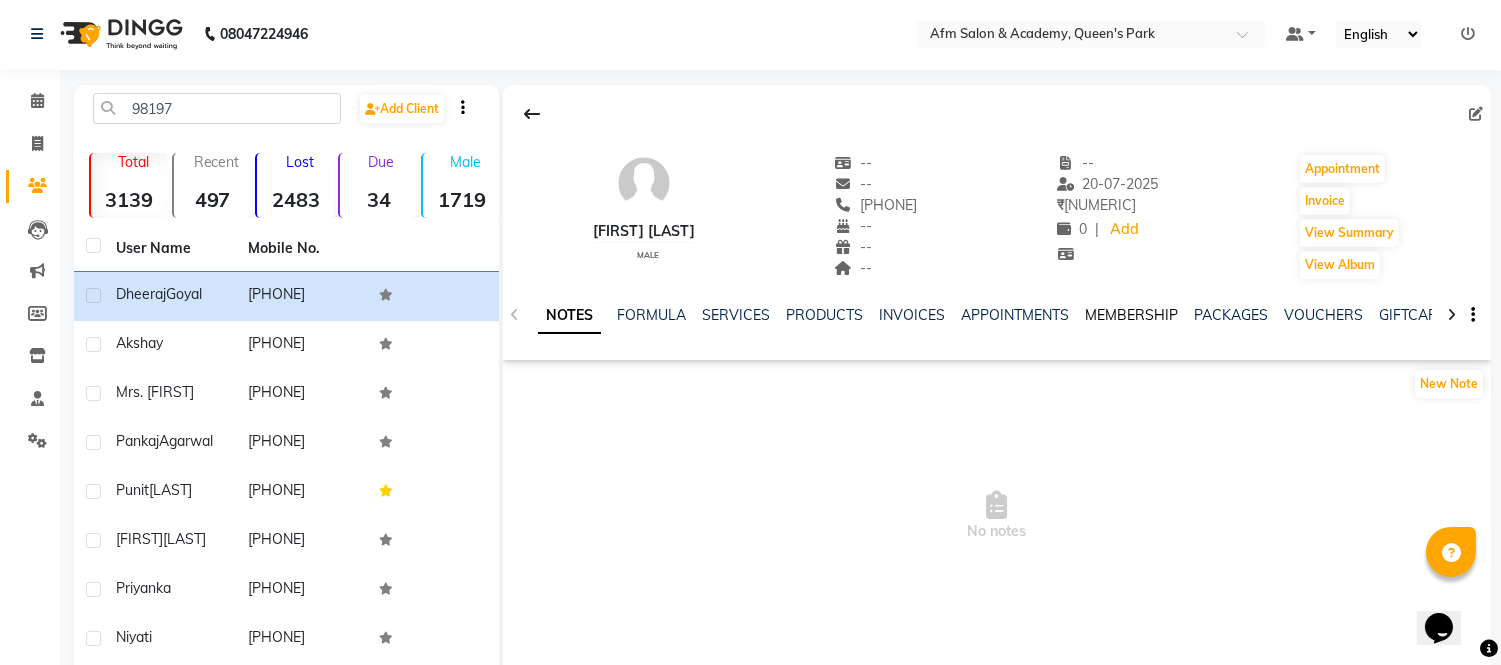 click on "MEMBERSHIP" 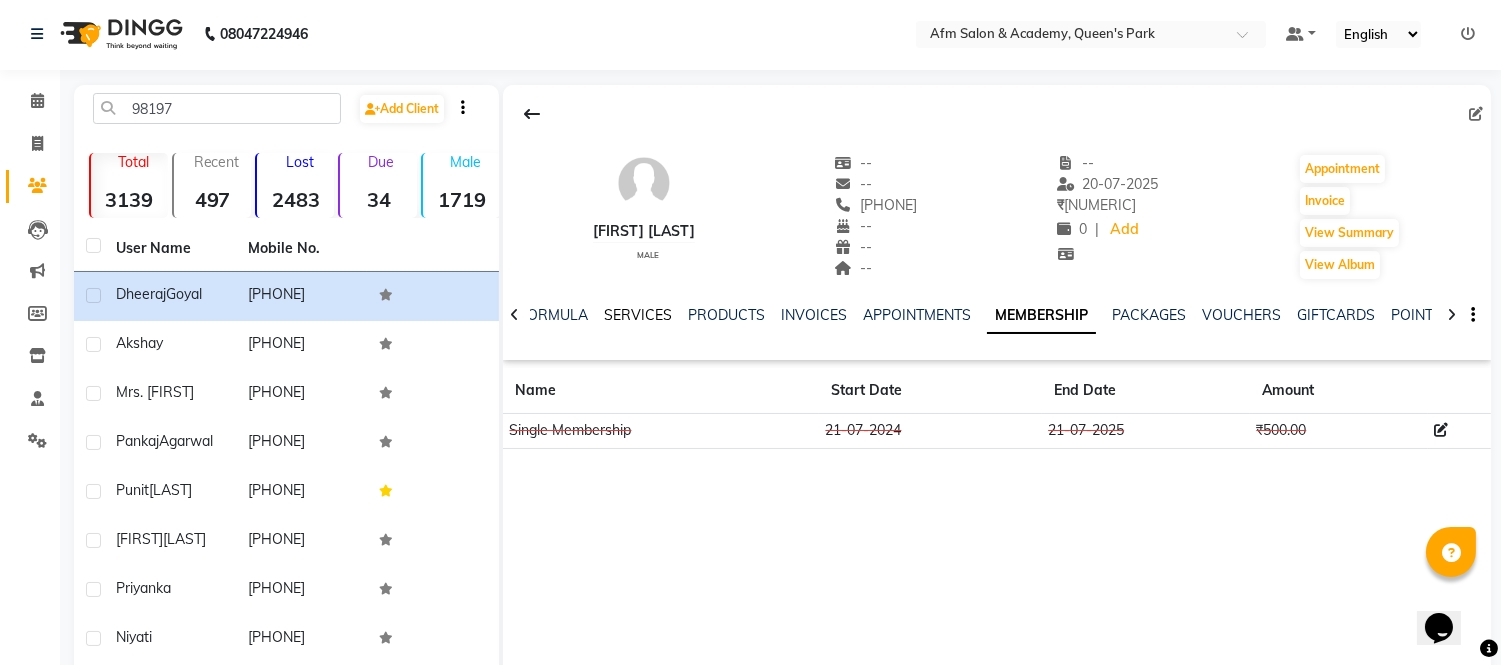 click on "SERVICES" 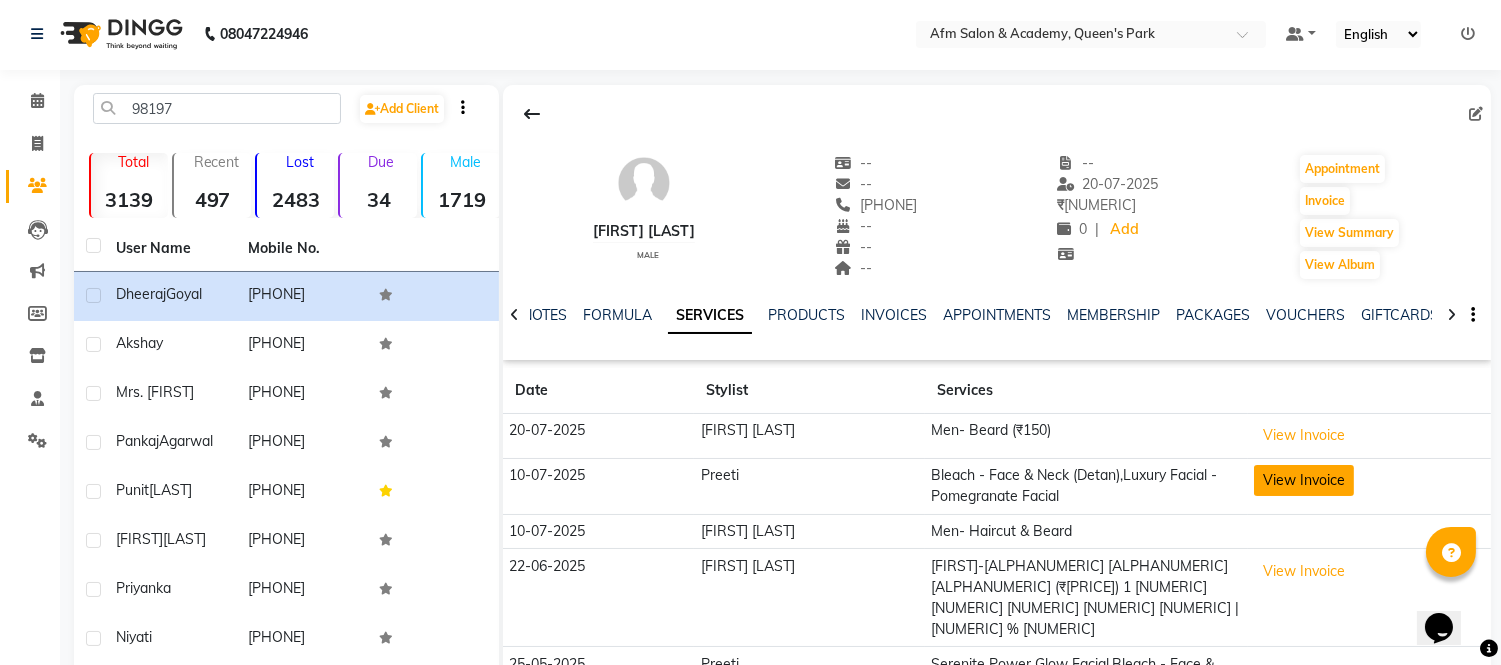 click on "View Invoice" 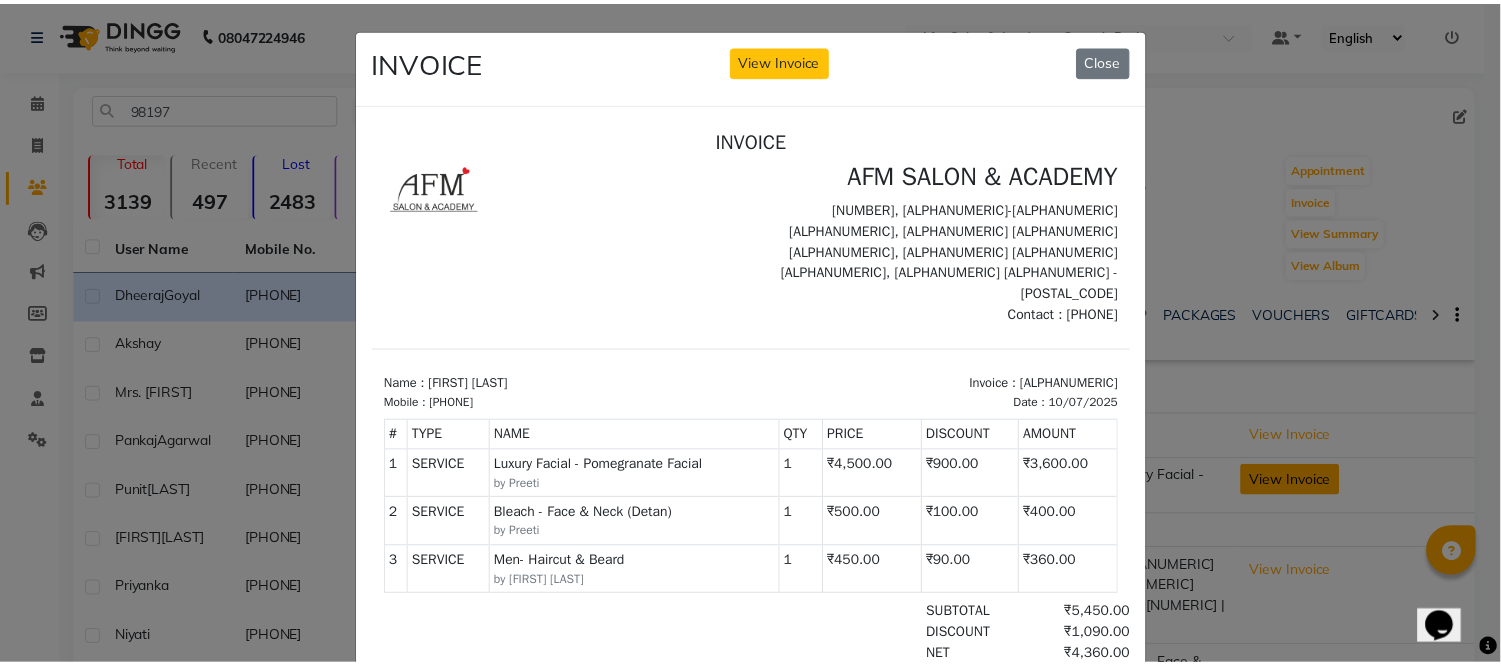 scroll, scrollTop: 0, scrollLeft: 0, axis: both 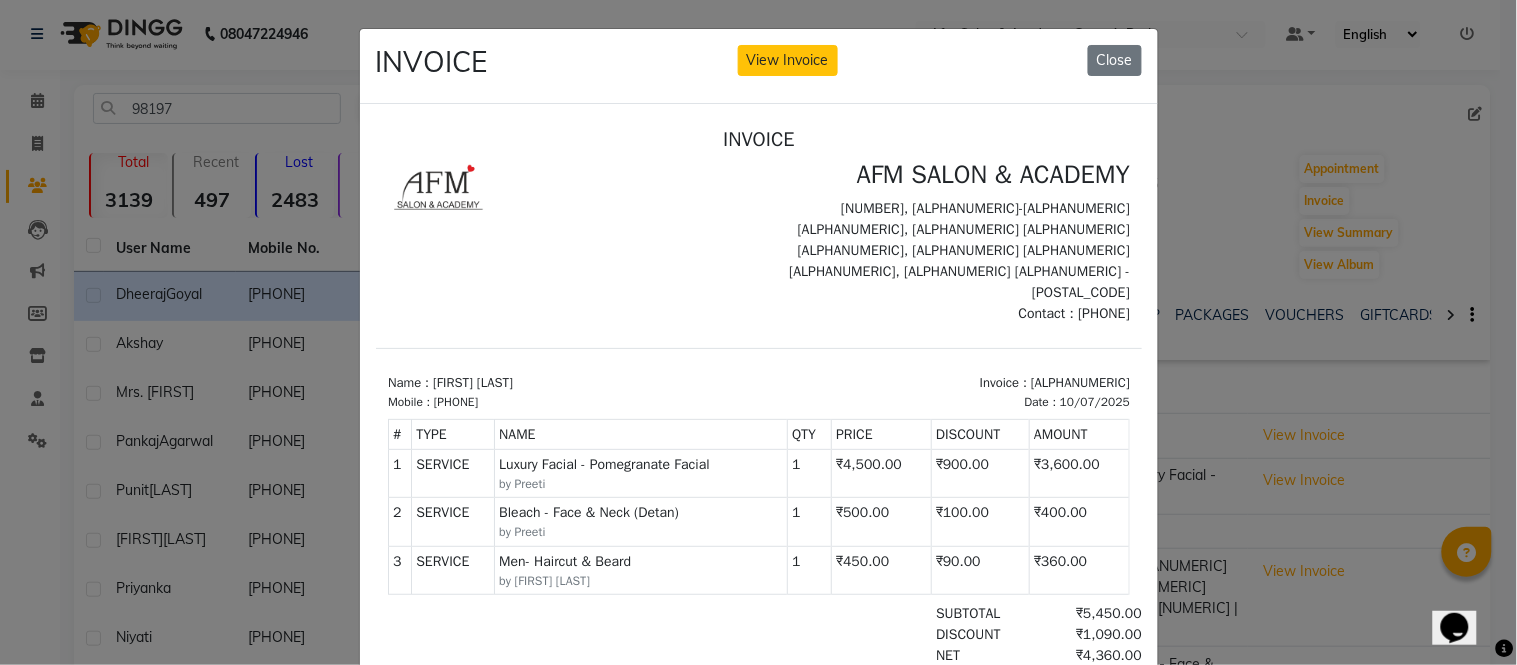 click on "INVOICE View Invoice Close" 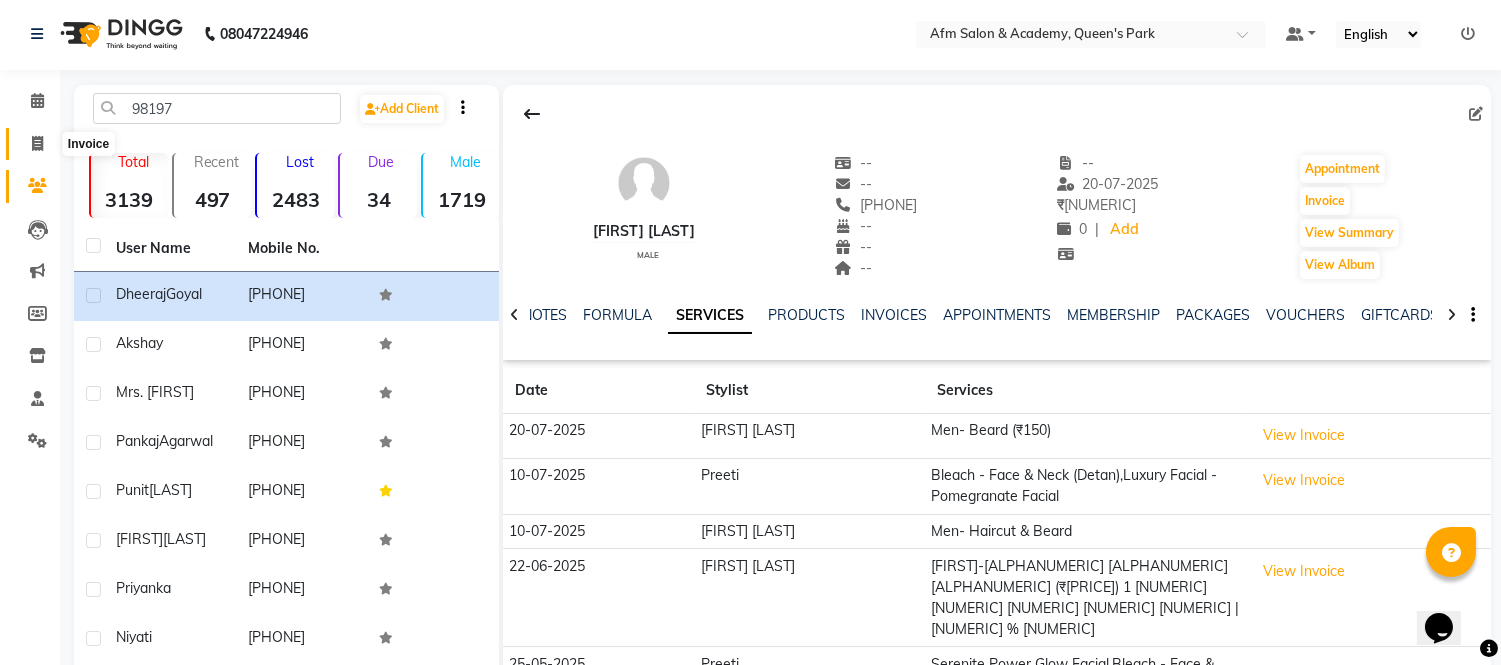 click 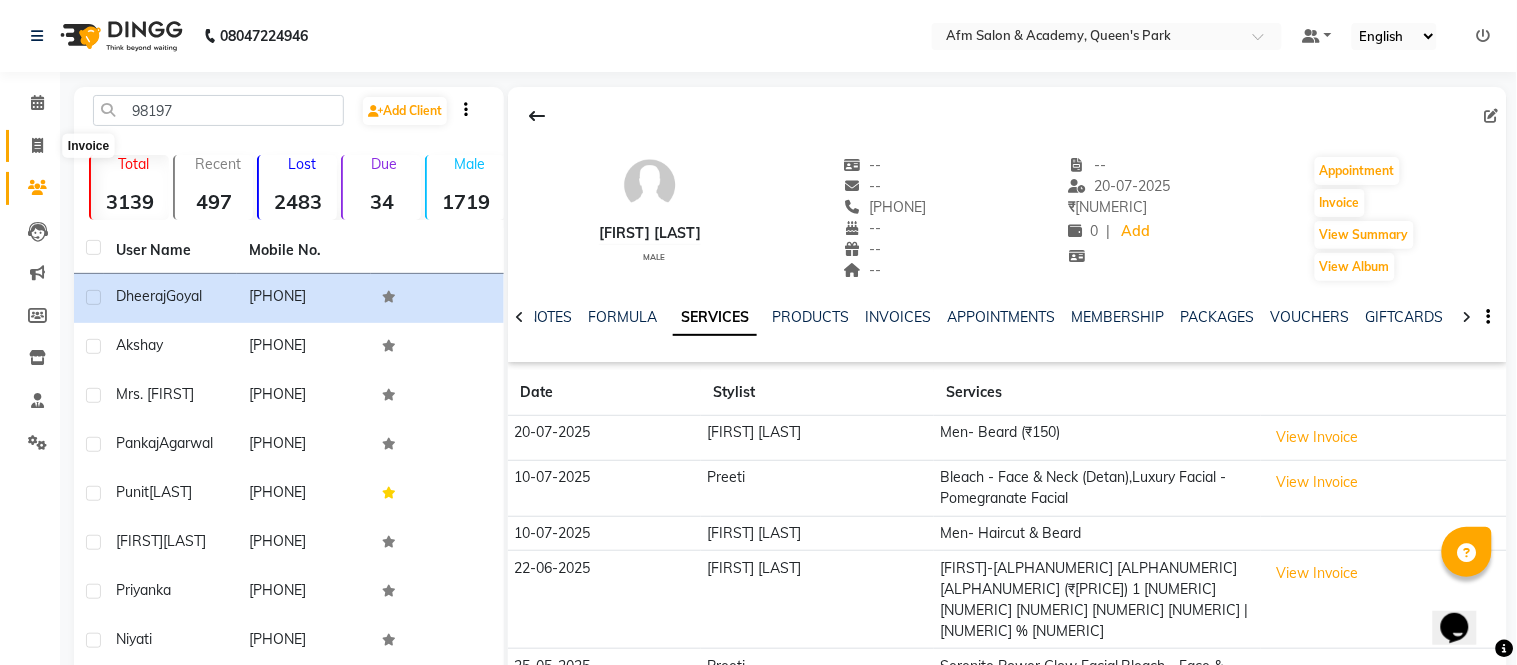 select on "service" 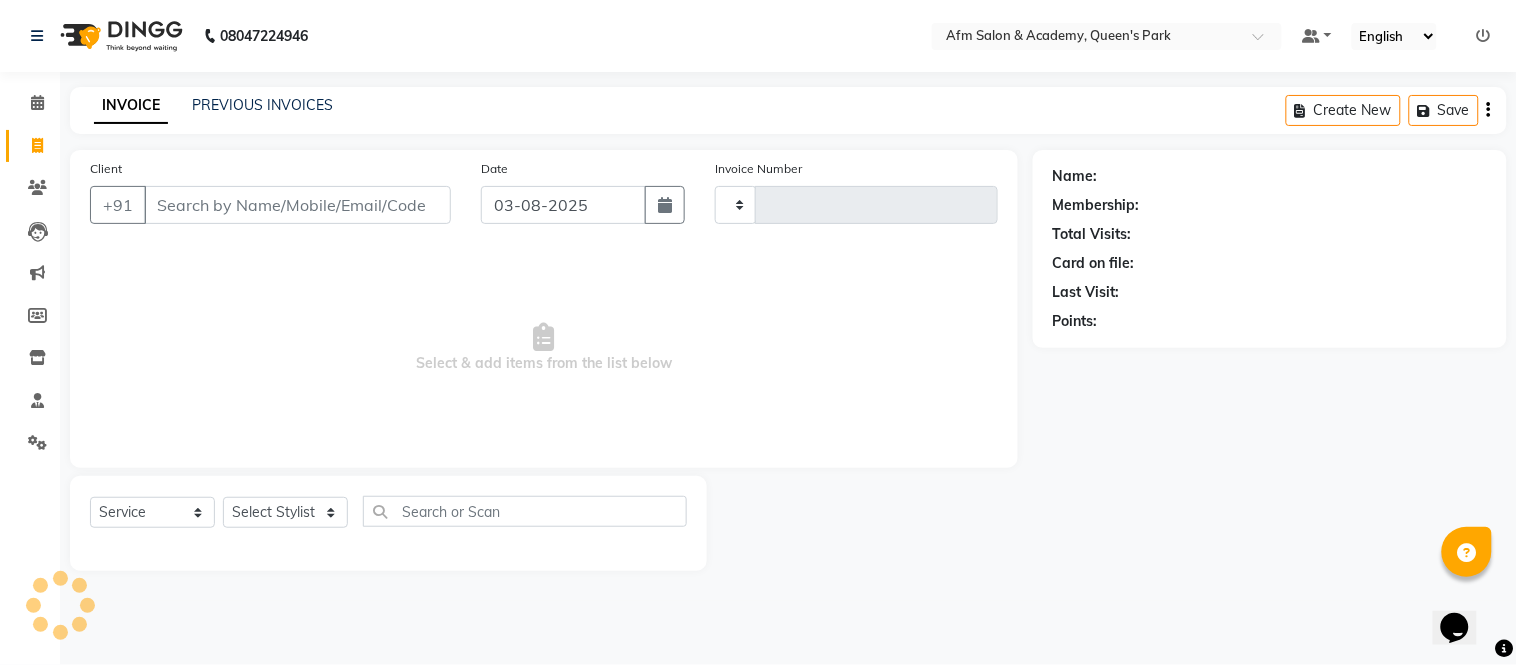 type on "1078" 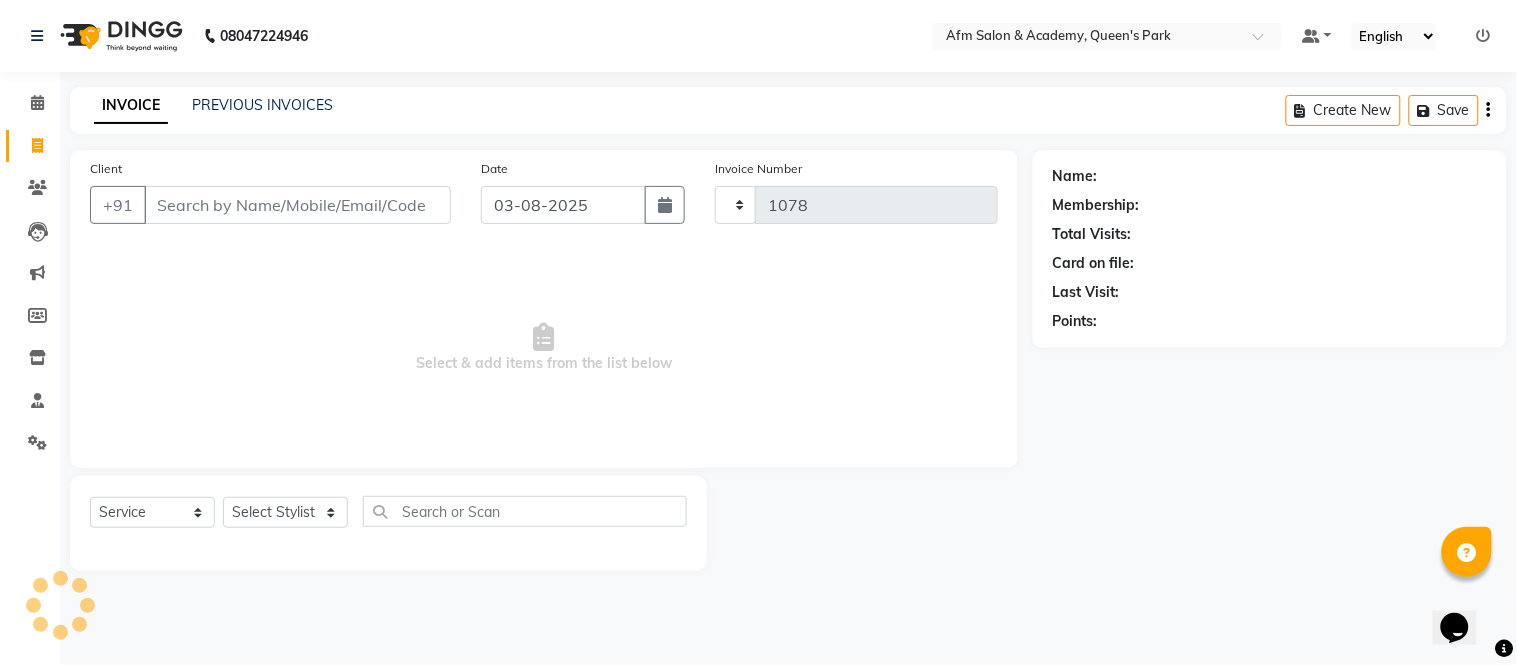 select on "3437" 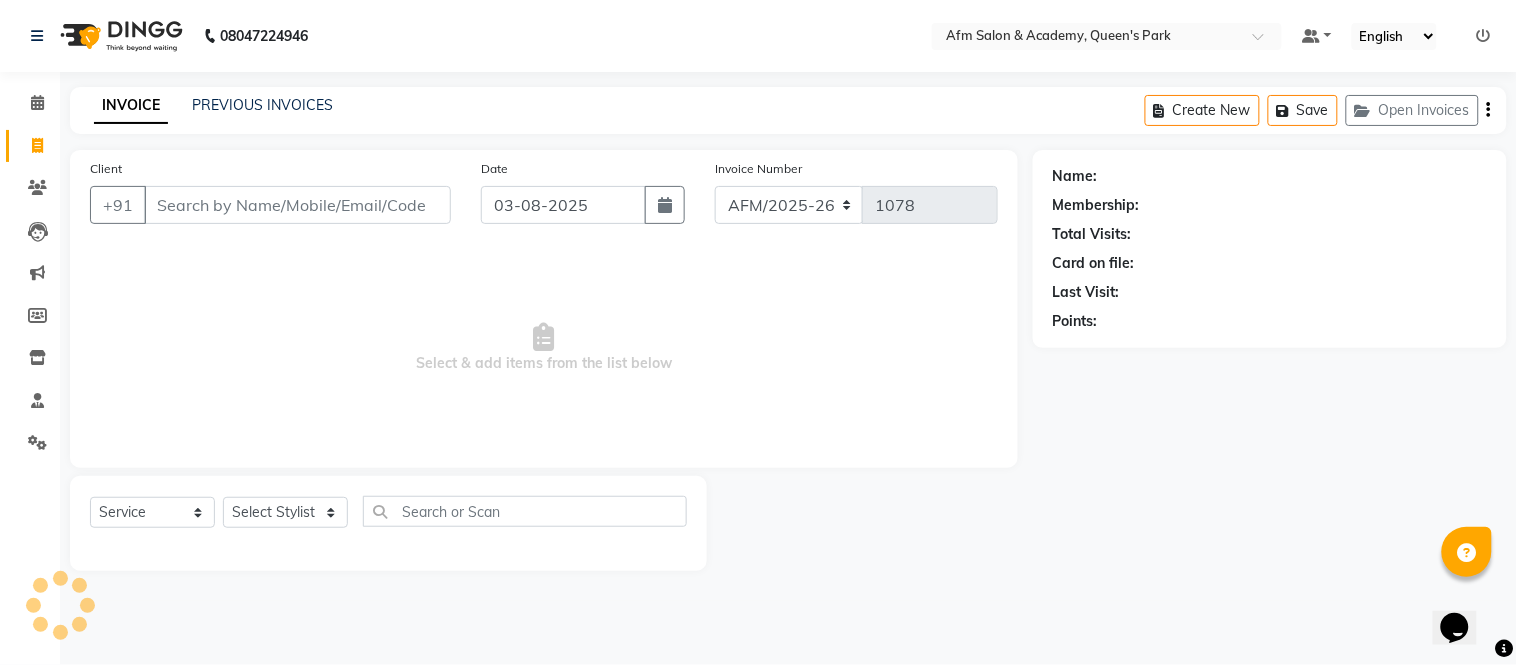 click on "Client" at bounding box center [297, 205] 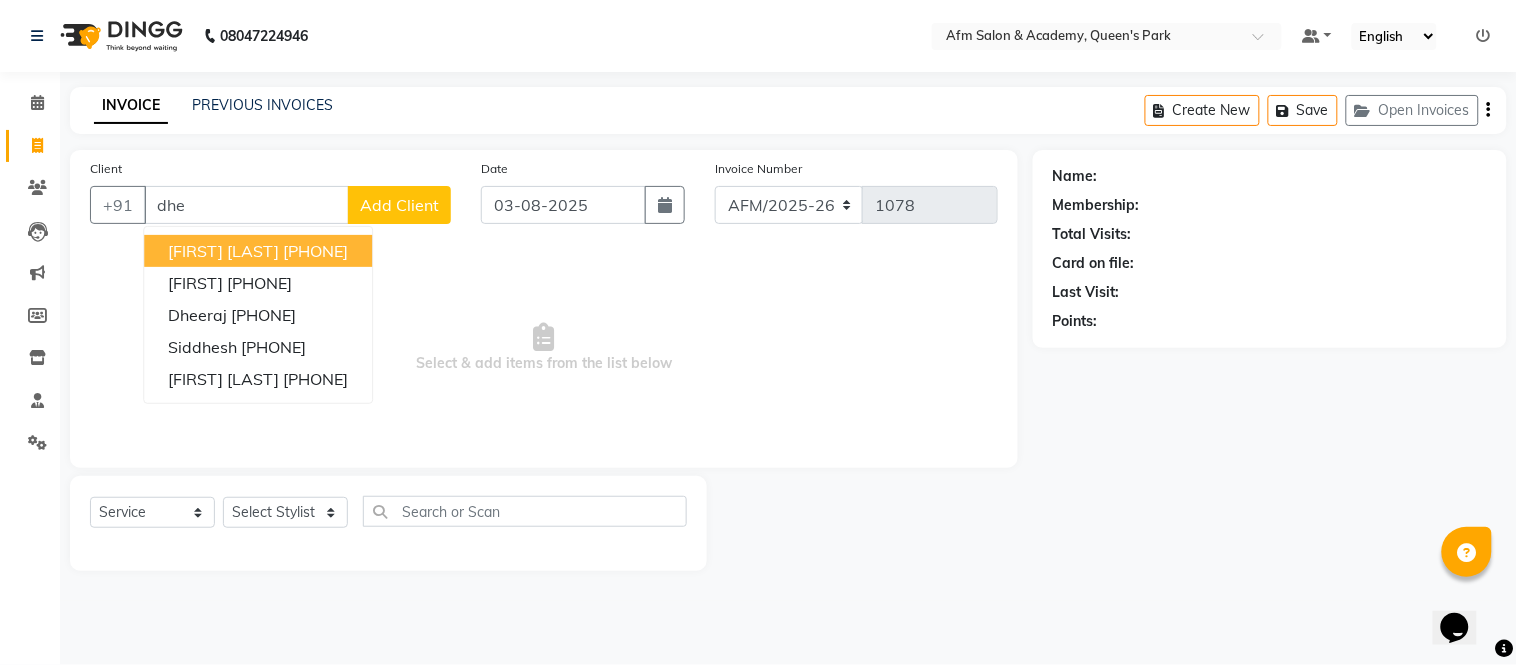 click on "[PHONE]" at bounding box center (315, 251) 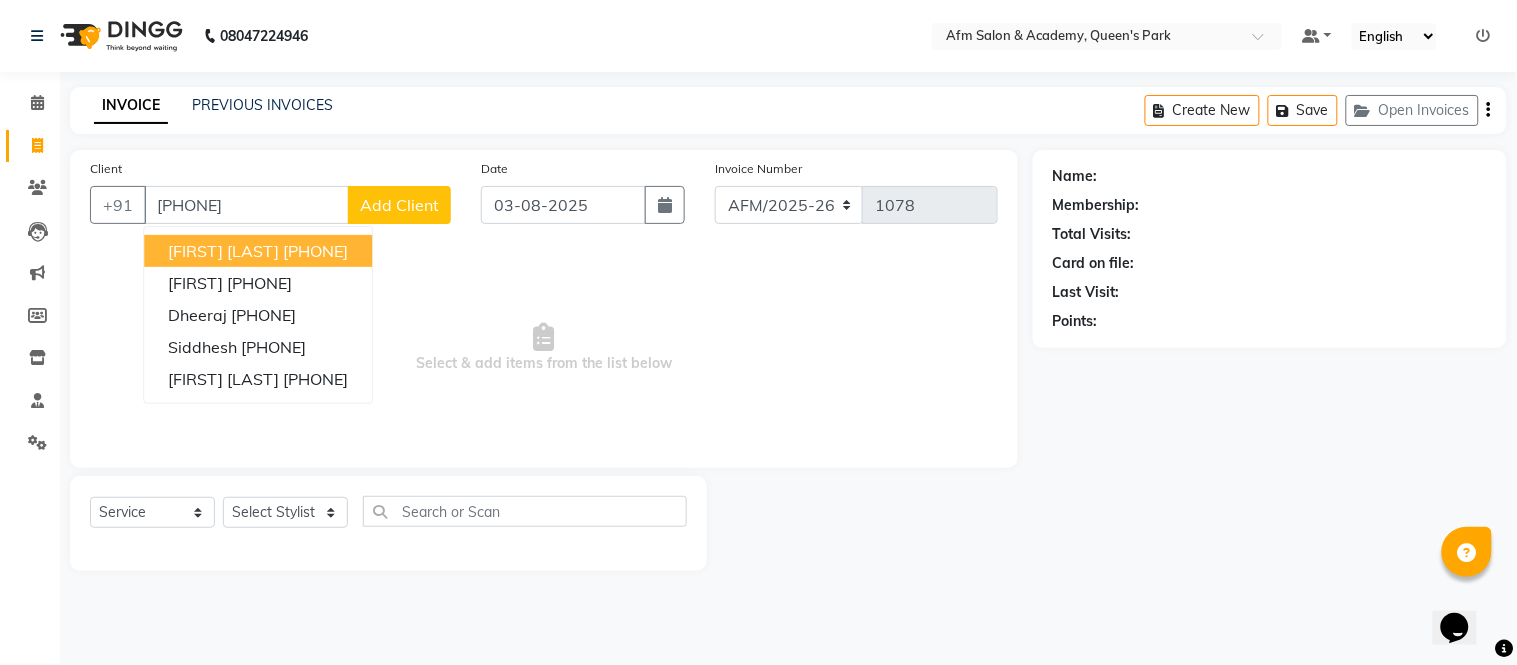 type on "[PHONE]" 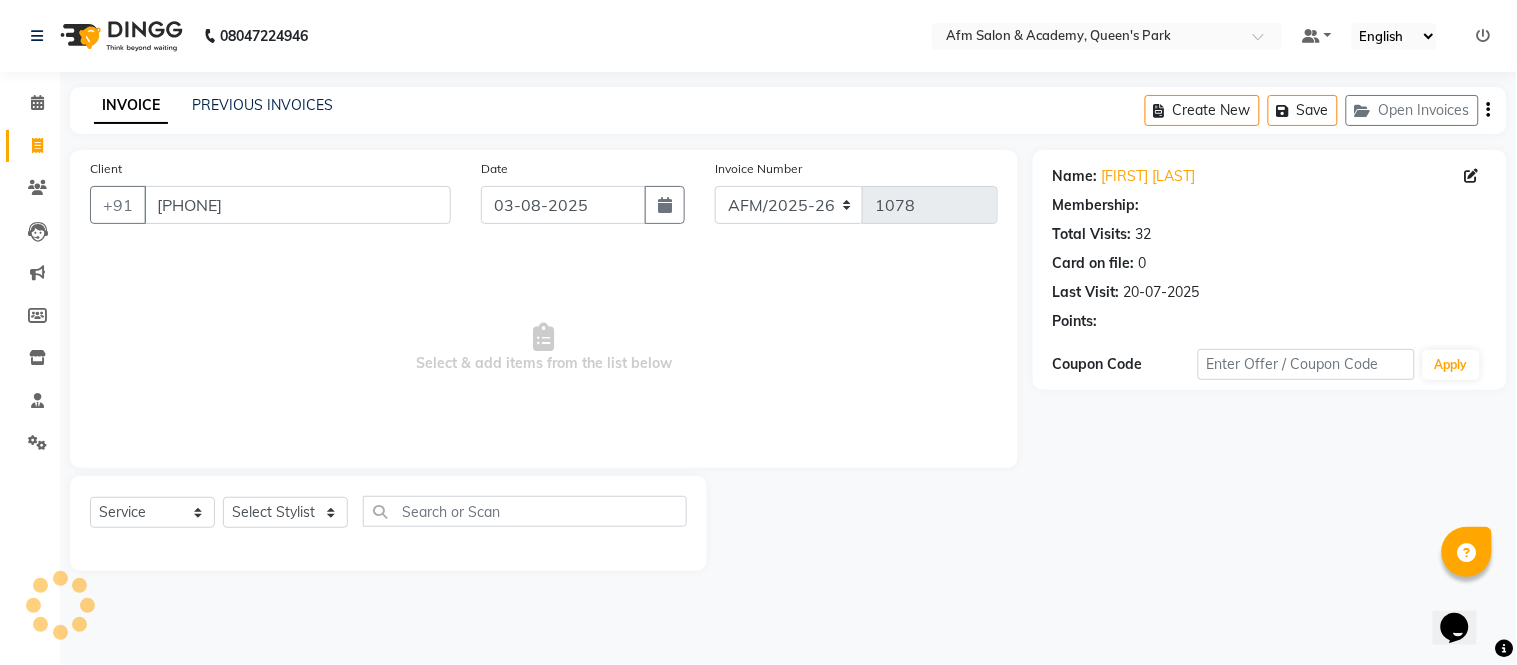 select on "1: Object" 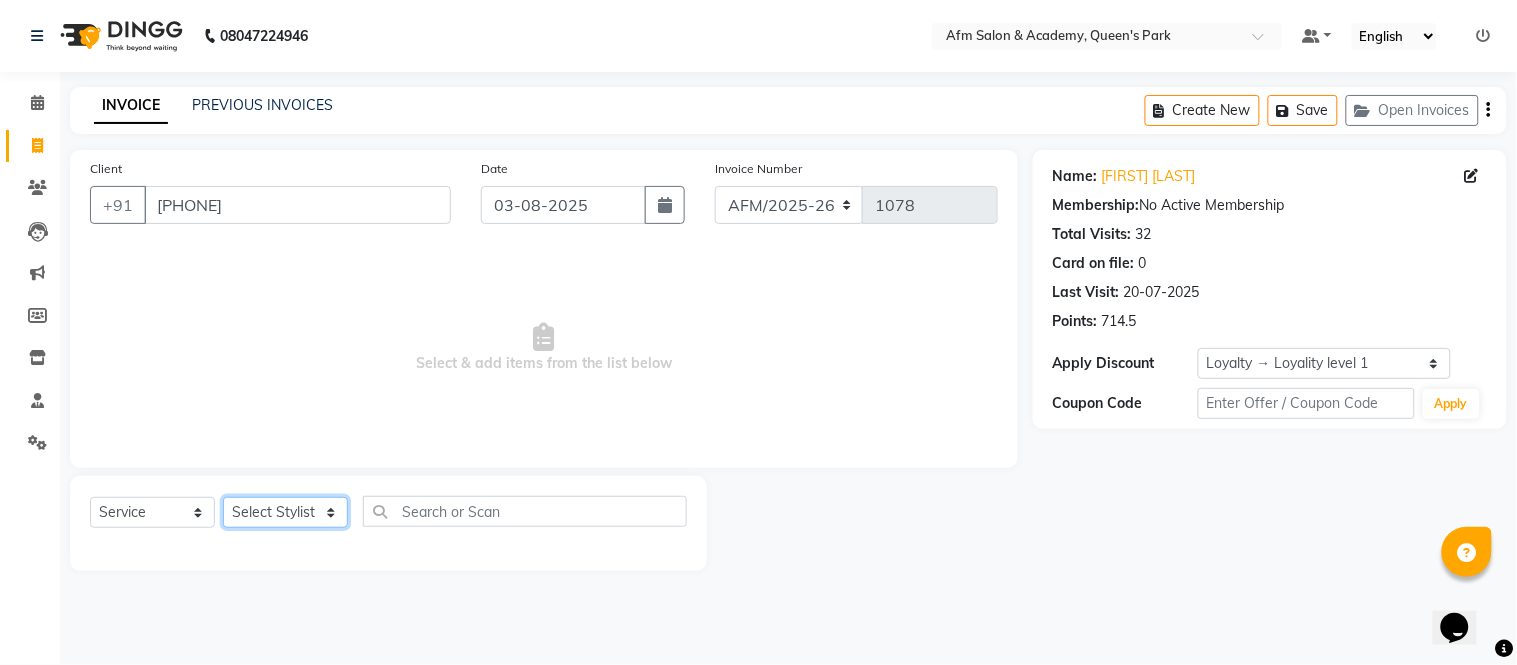 click on "Select Stylist [ALPHANUMERIC] [FIRST] [FIRST] [LAST] [FIRST] [LAST] [FIRST] [FIRST] [FIRST] [FIRST] [FIRST] [FIRST] [FIRST] [FIRST] [FIRST] [FIRST] [FIRST] [FIRST] [FIRST] [FIRST] [FIRST] [FIRST] [FIRST]" 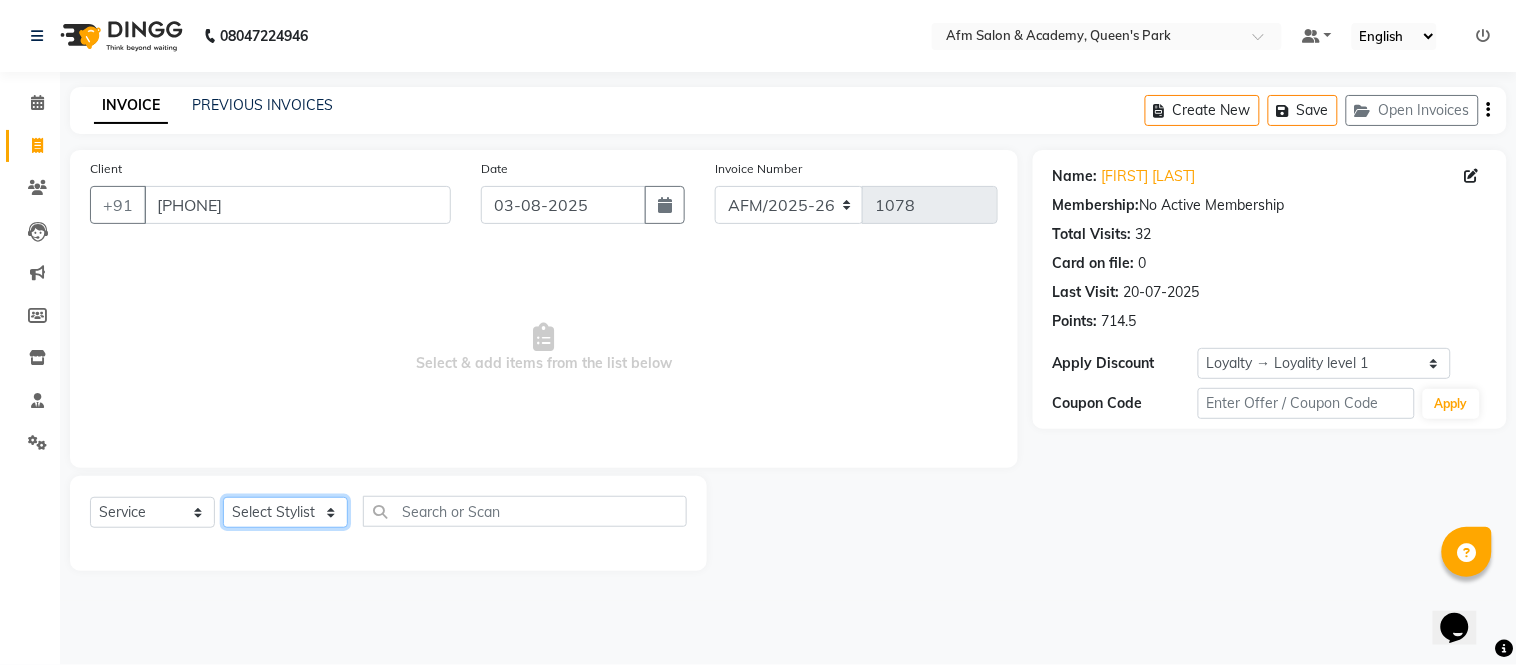 select on "66373" 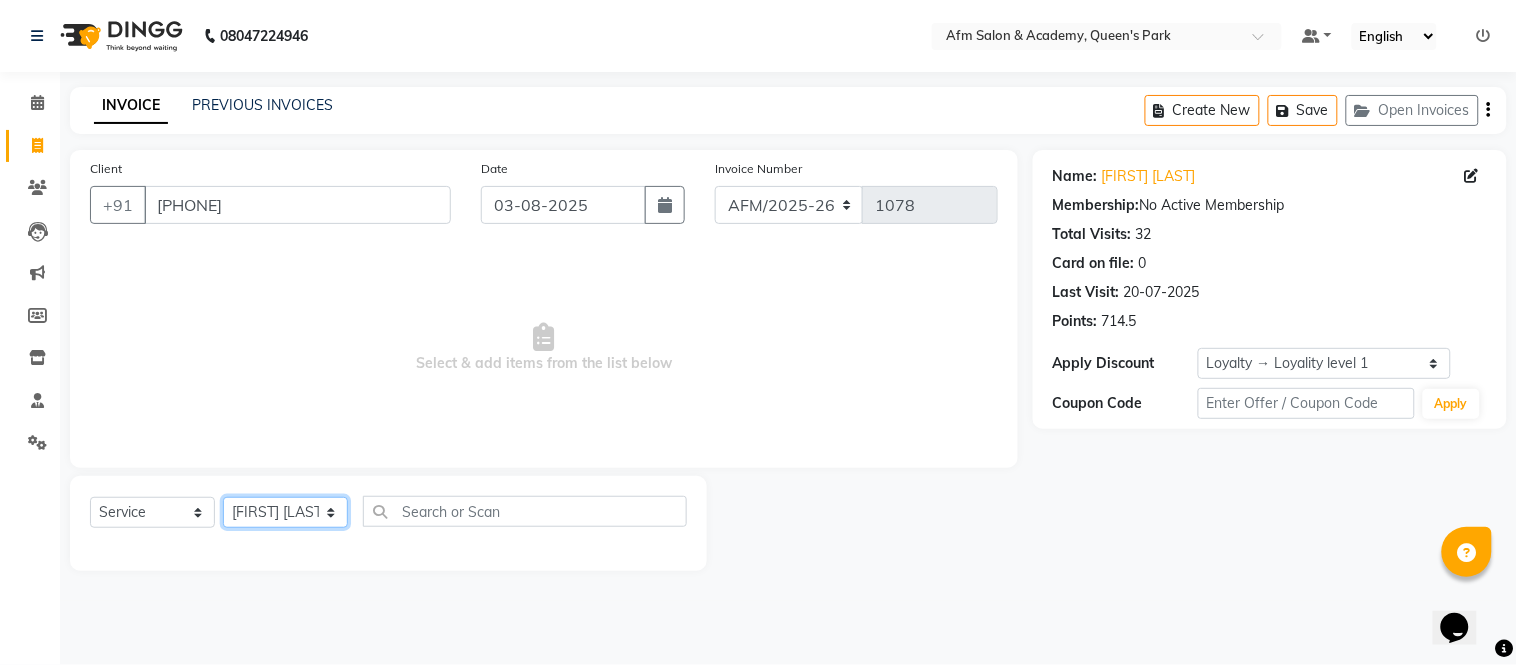 click on "Select Stylist [ALPHANUMERIC] [FIRST] [FIRST] [LAST] [FIRST] [LAST] [FIRST] [FIRST] [FIRST] [FIRST] [FIRST] [FIRST] [FIRST] [FIRST] [FIRST] [FIRST] [FIRST] [FIRST] [FIRST] [FIRST] [FIRST] [FIRST] [FIRST]" 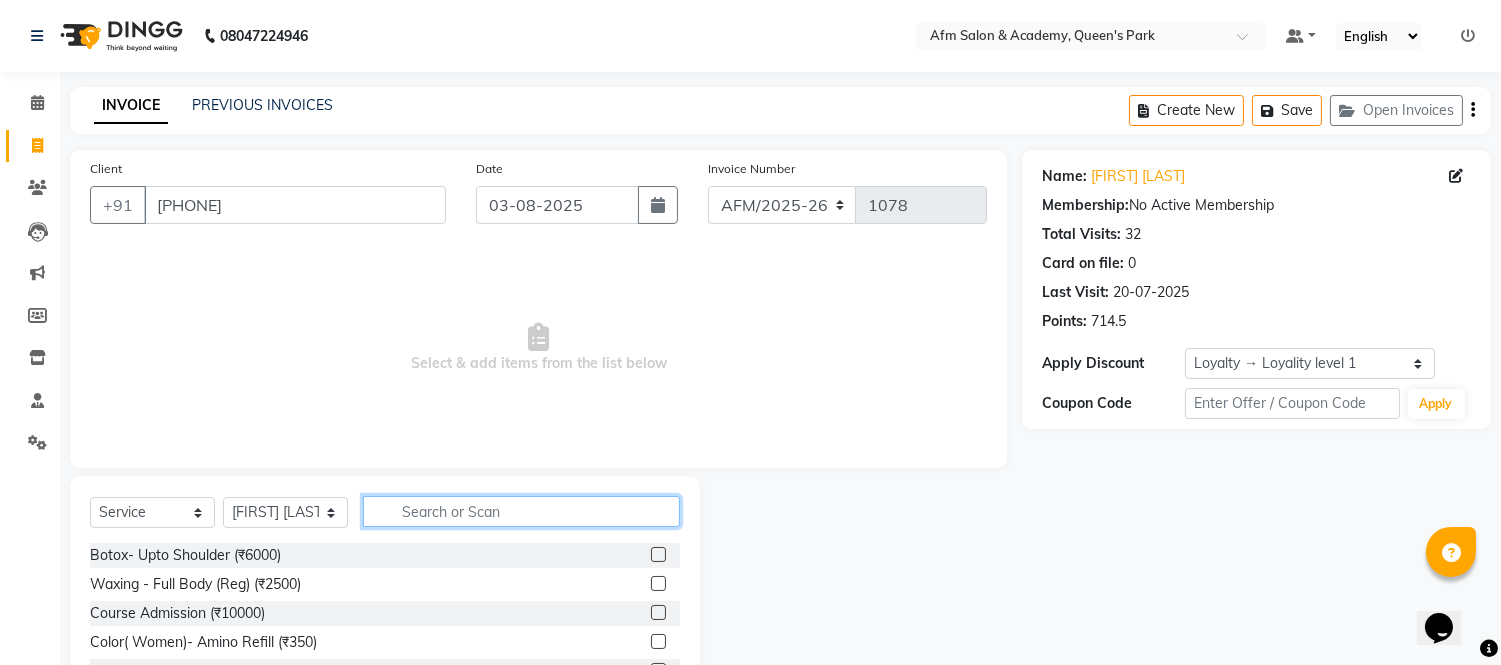 click 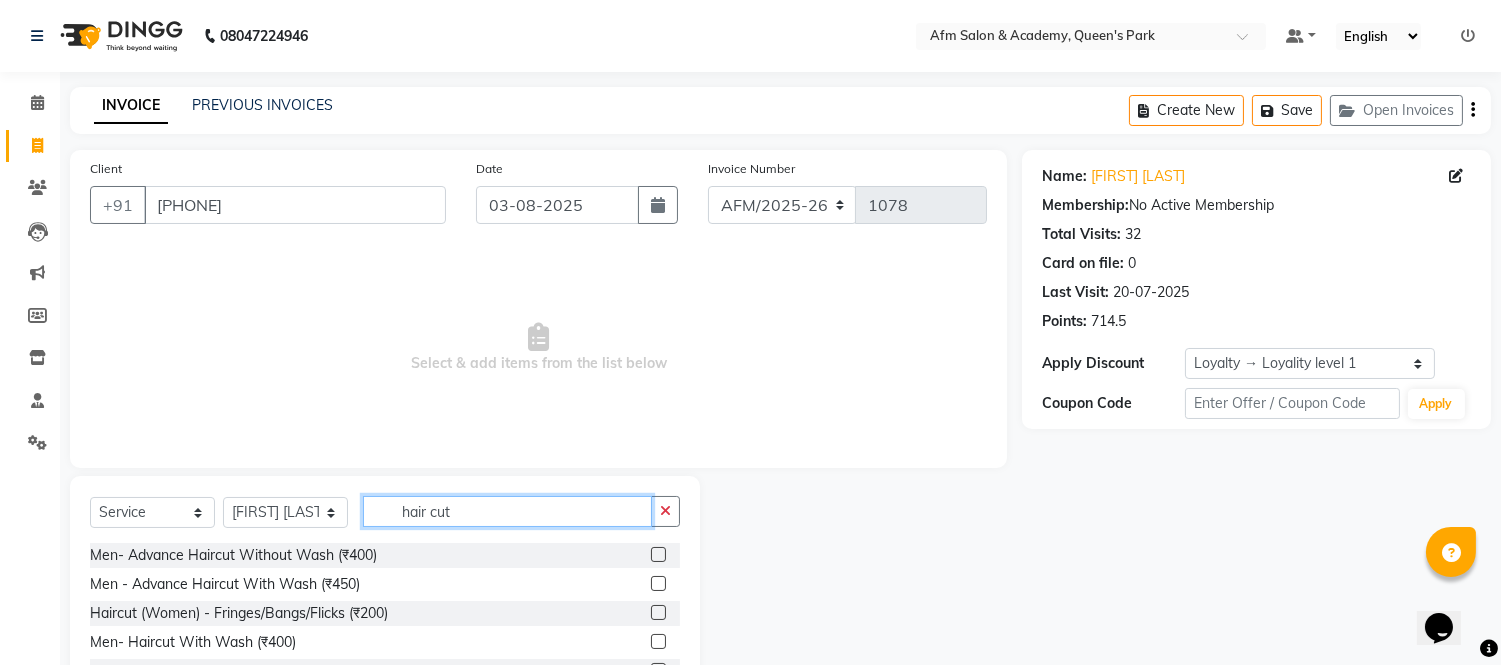 scroll, scrollTop: 135, scrollLeft: 0, axis: vertical 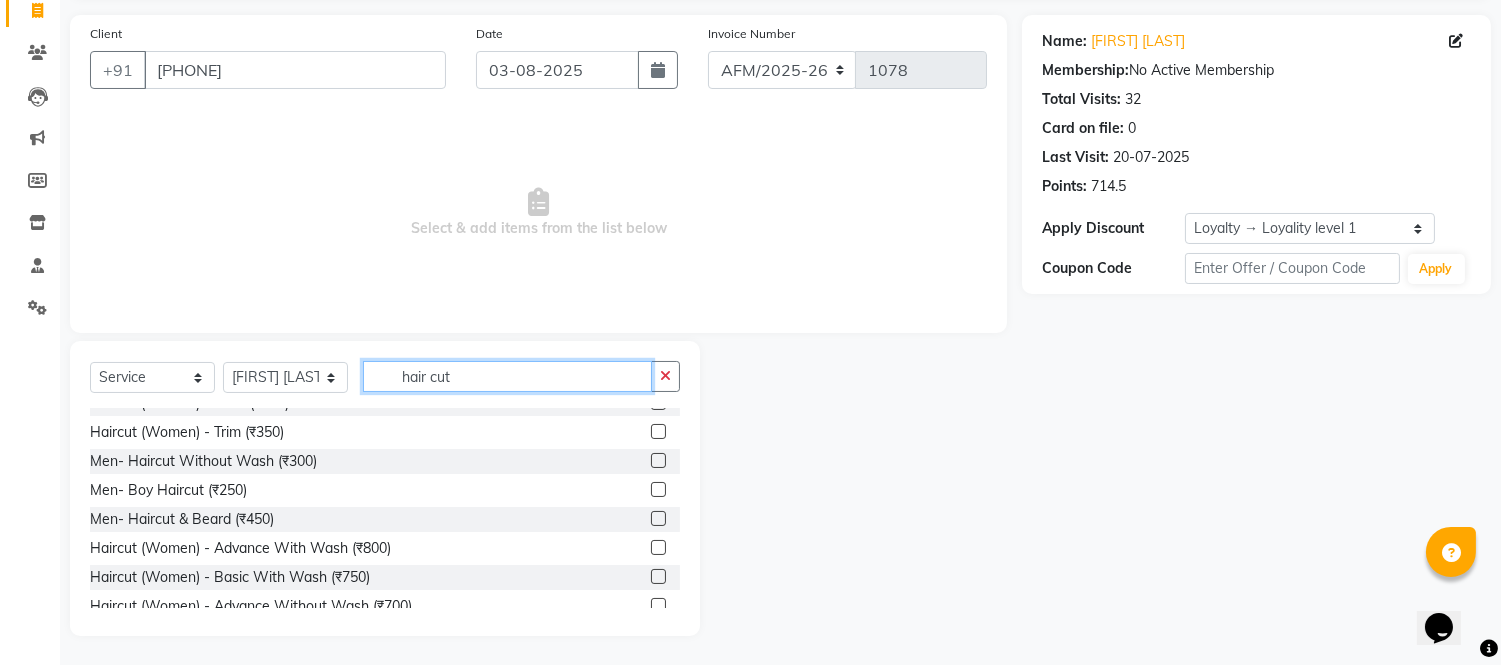 type on "hair cut" 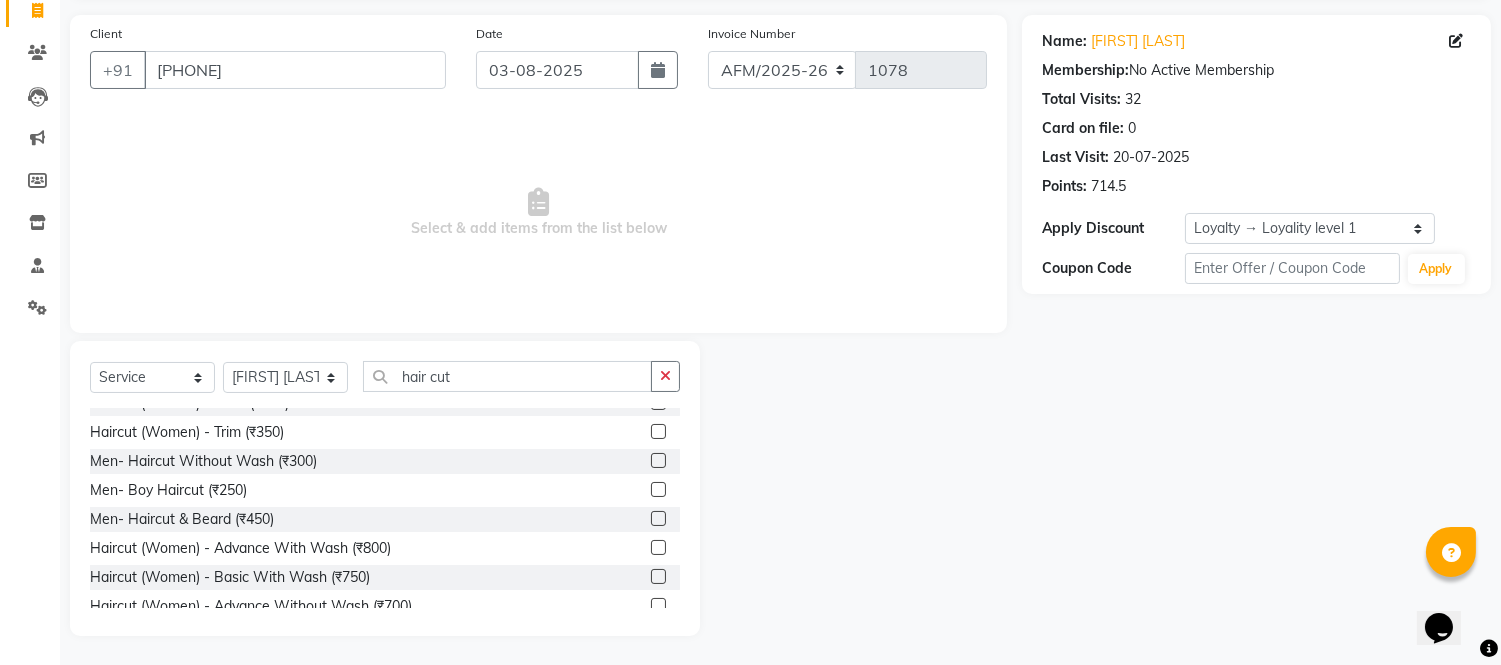 click 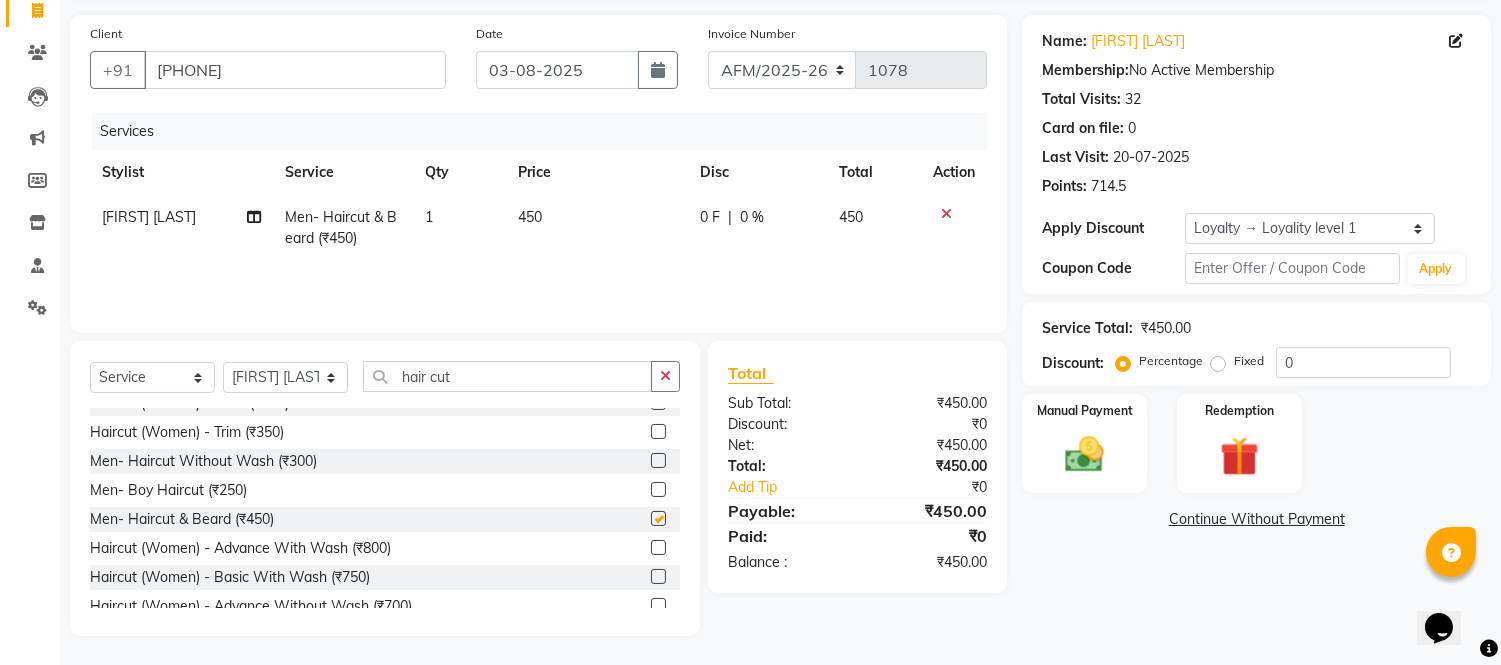 checkbox on "false" 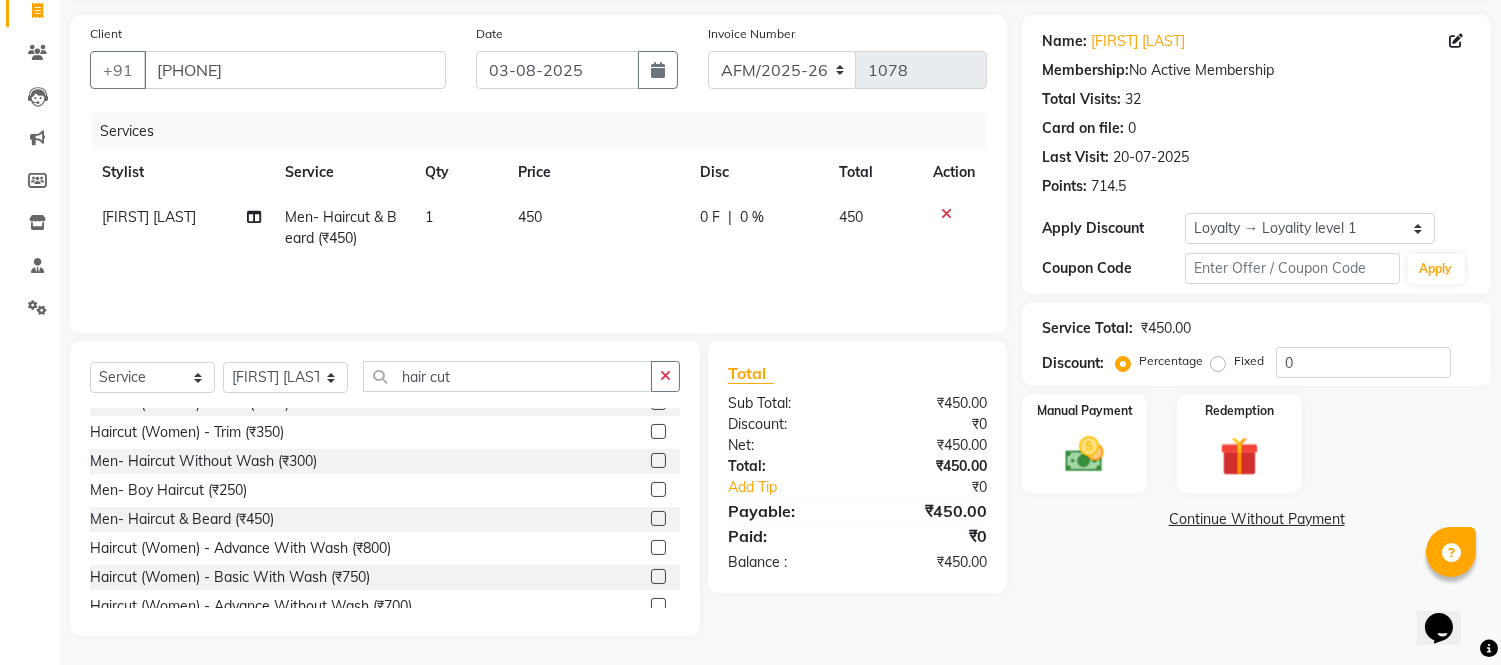 click on "0 %" 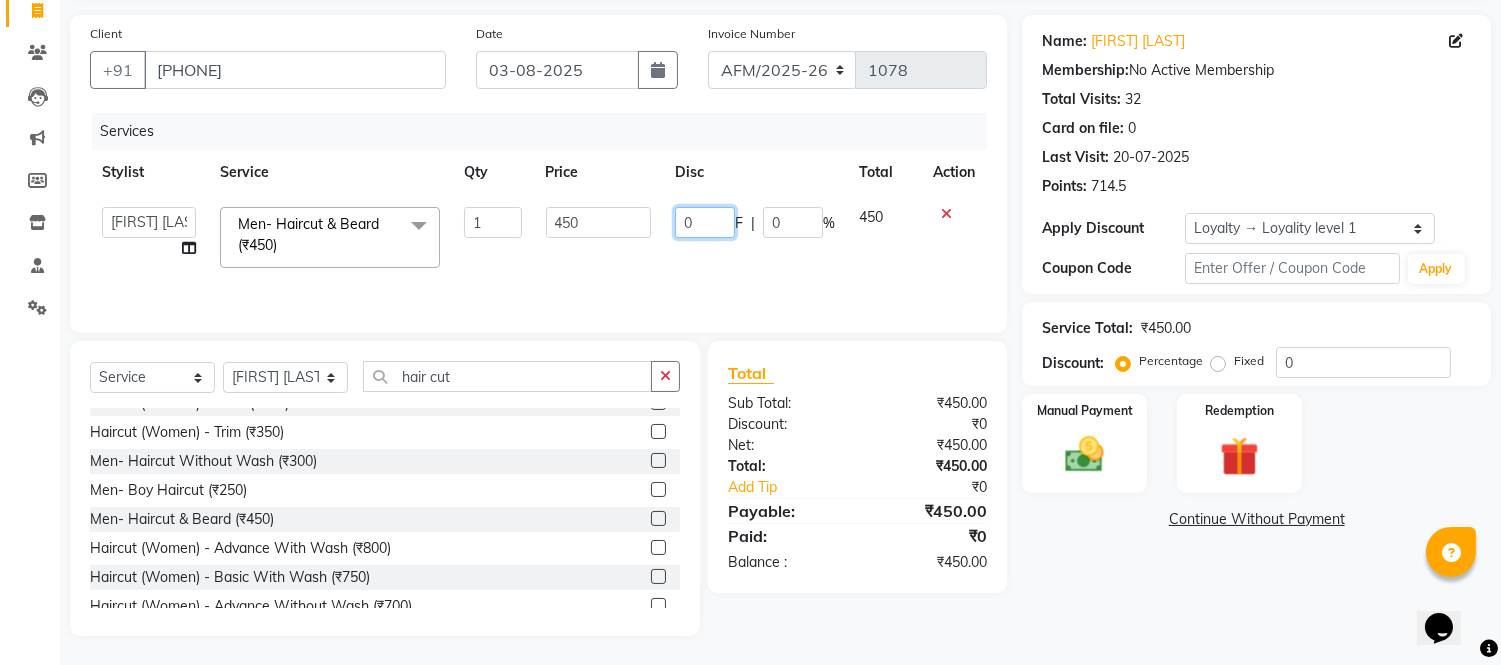 click on "0" 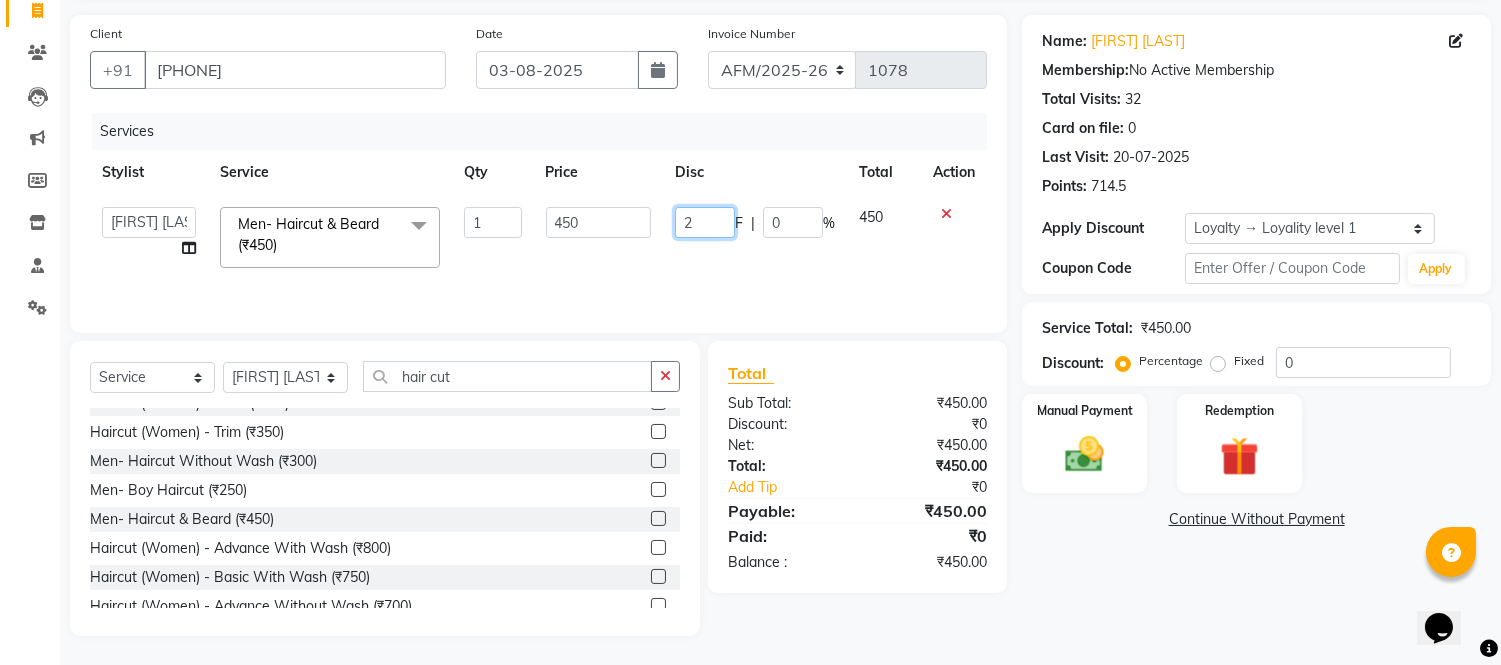 type on "20" 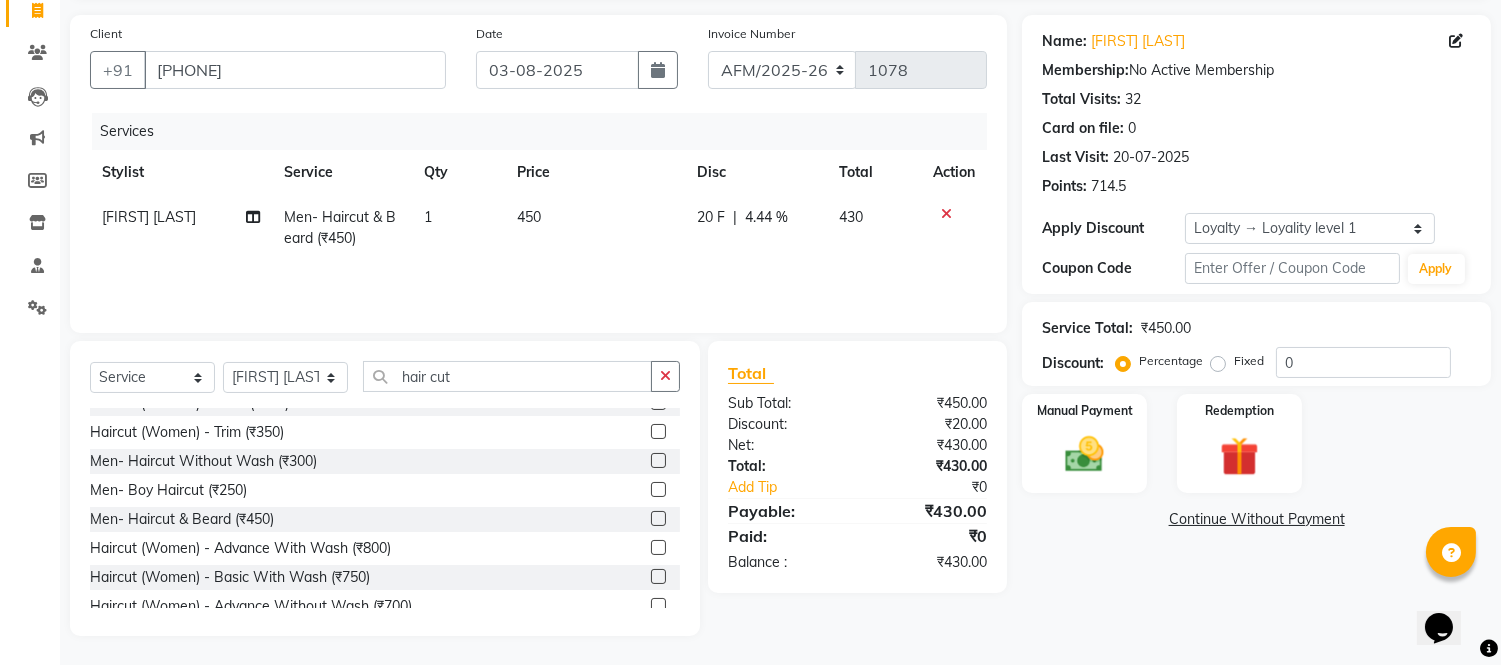 click on "20 F | 4.44 %" 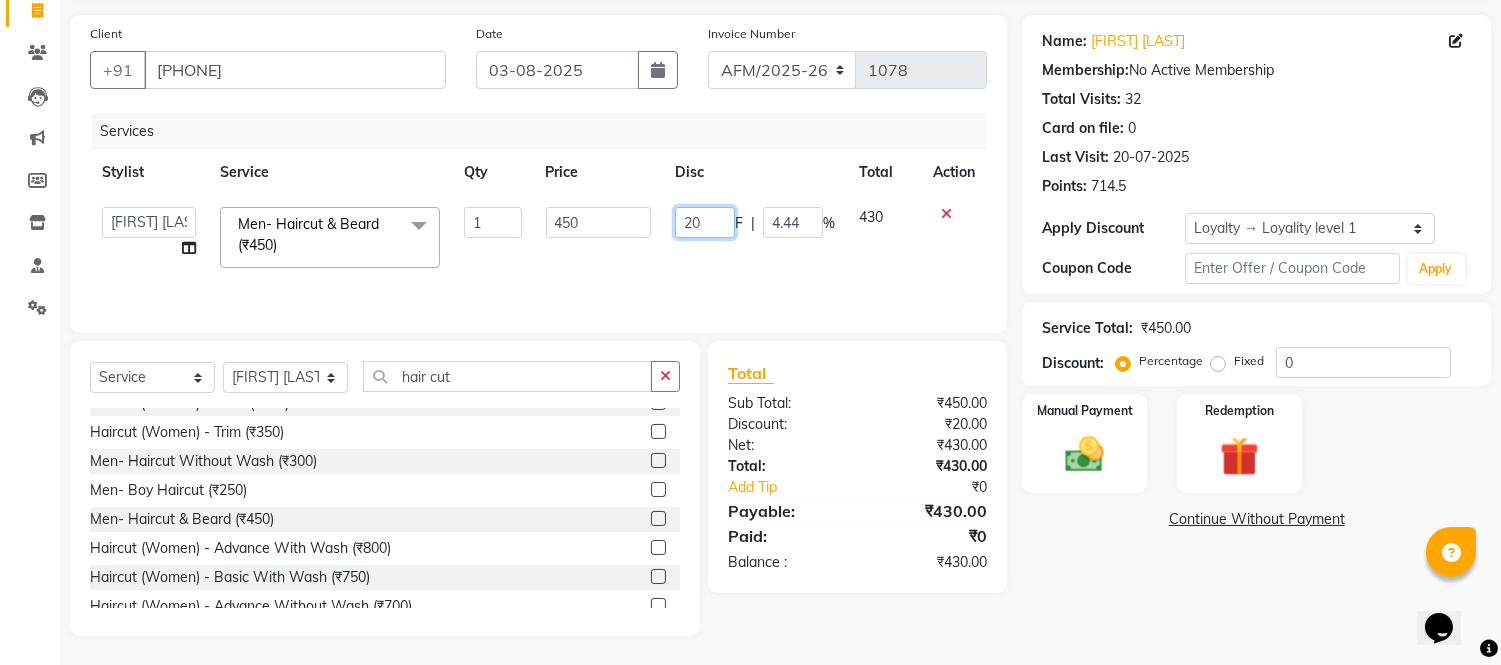 click on "20" 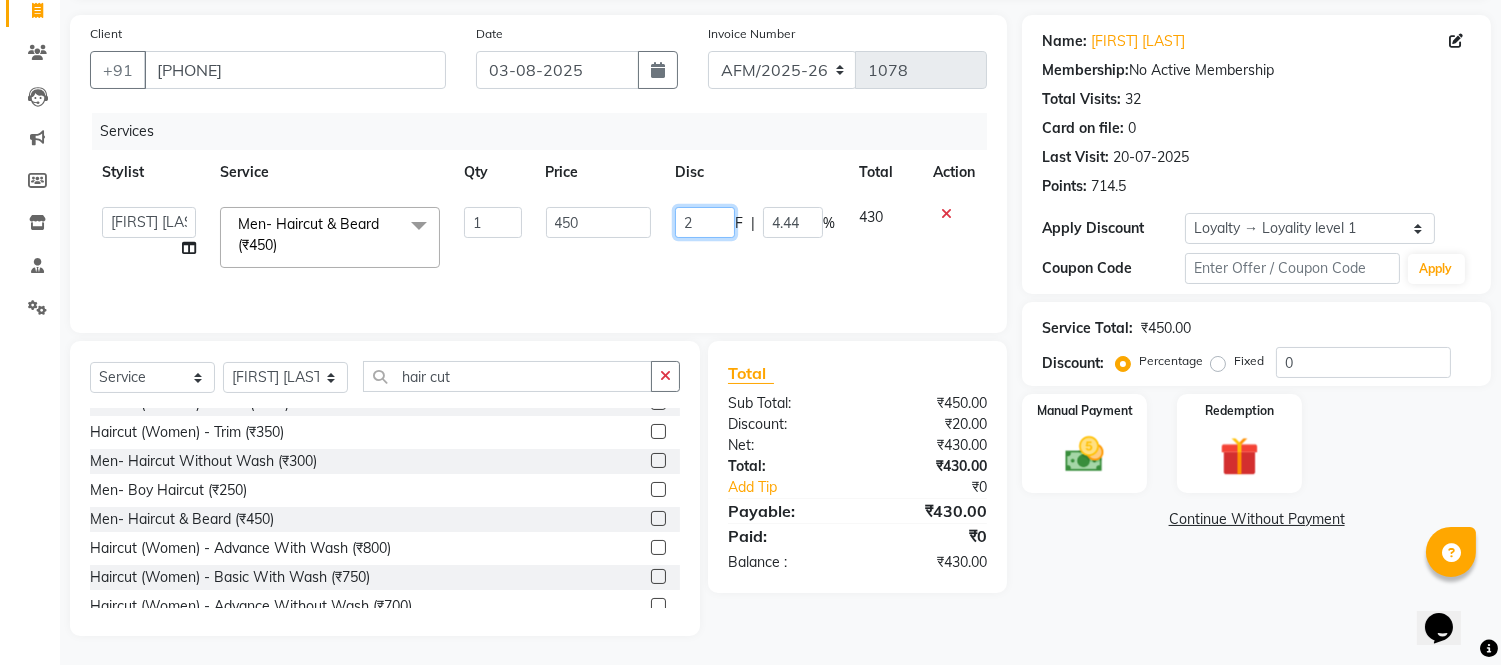 type 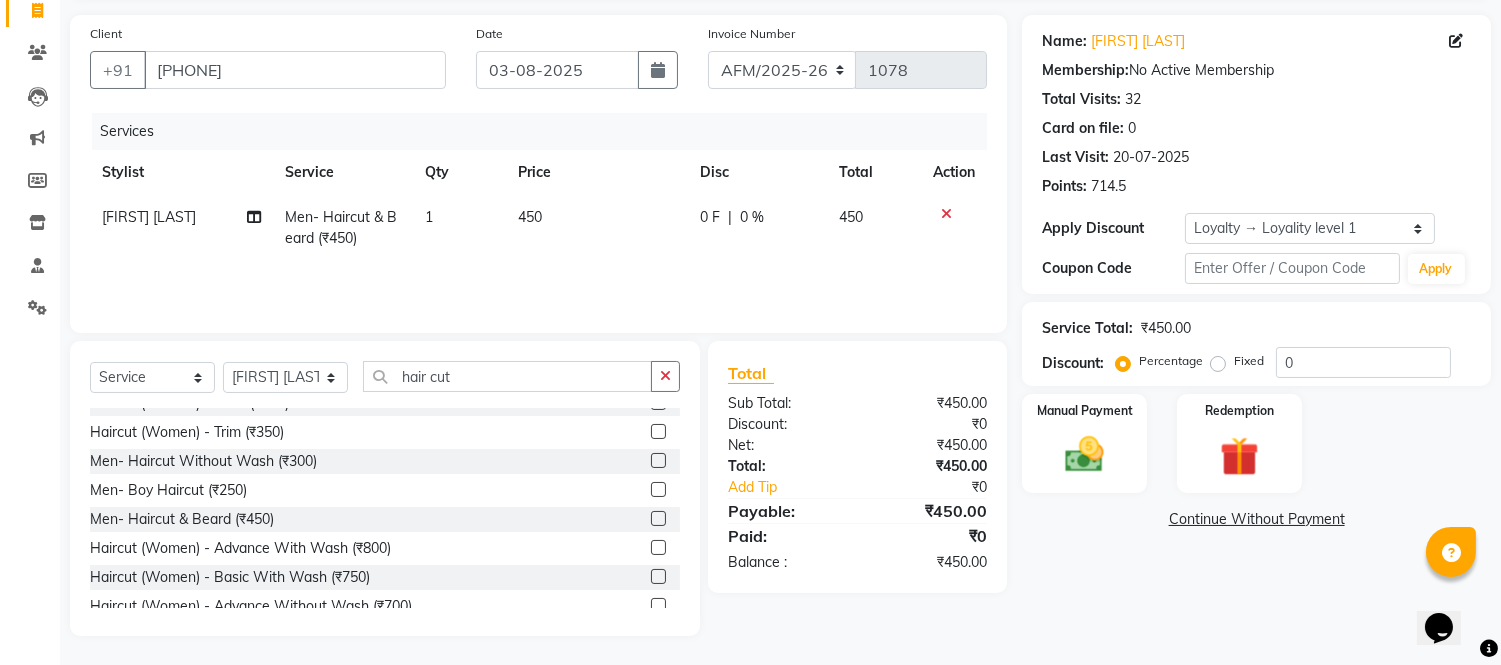 click on "0 F | 0 %" 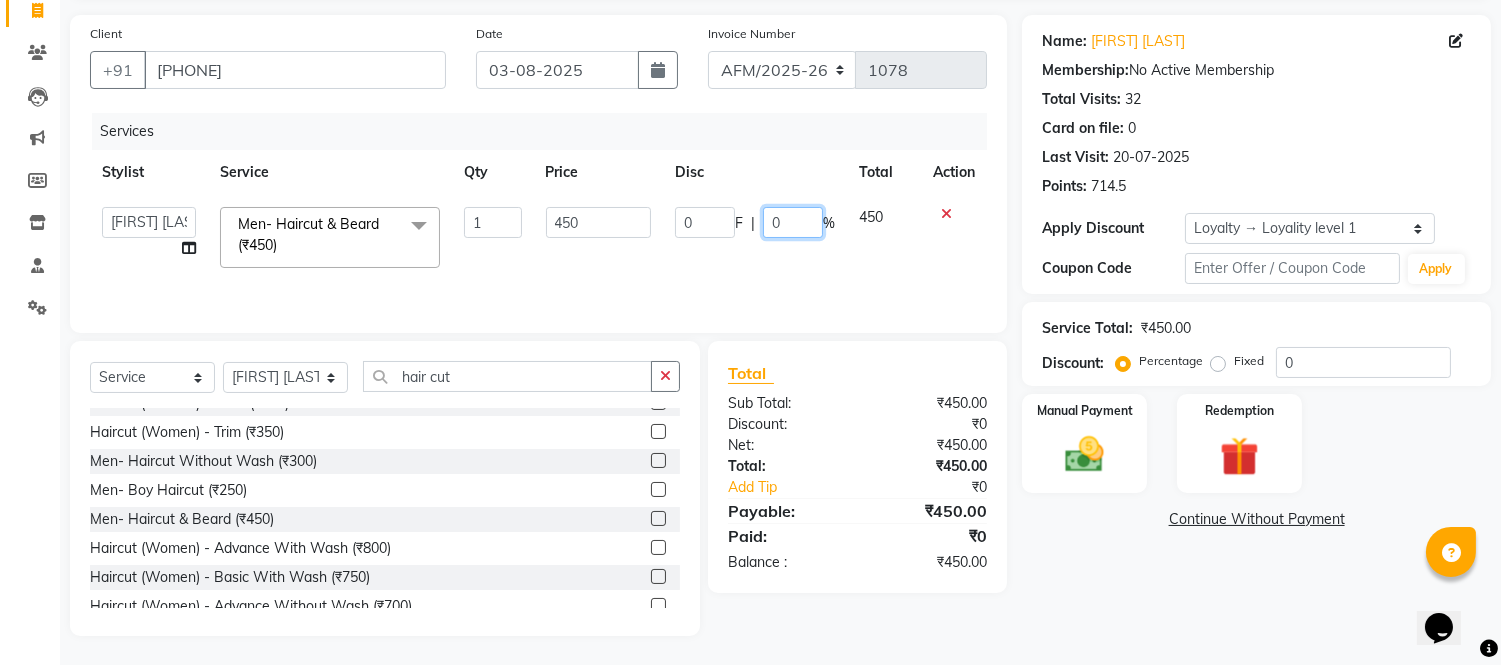 click on "0" 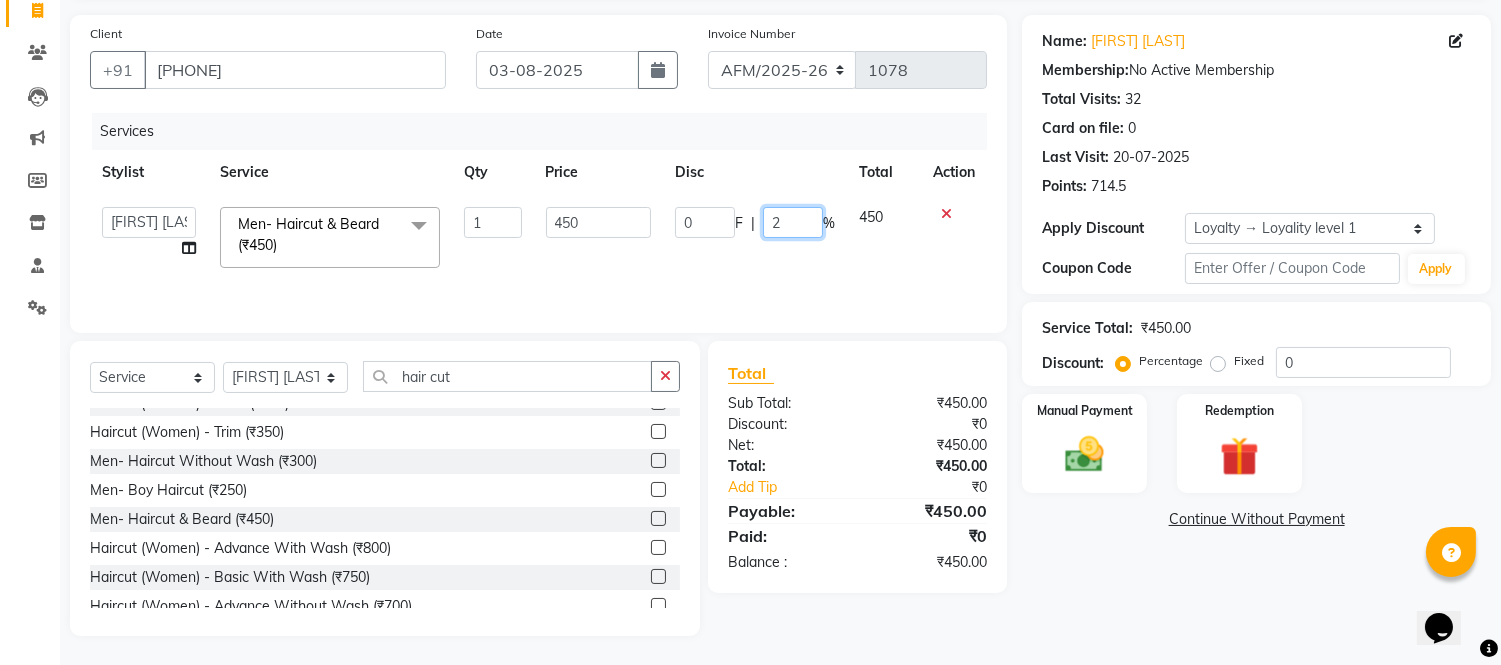 type on "20" 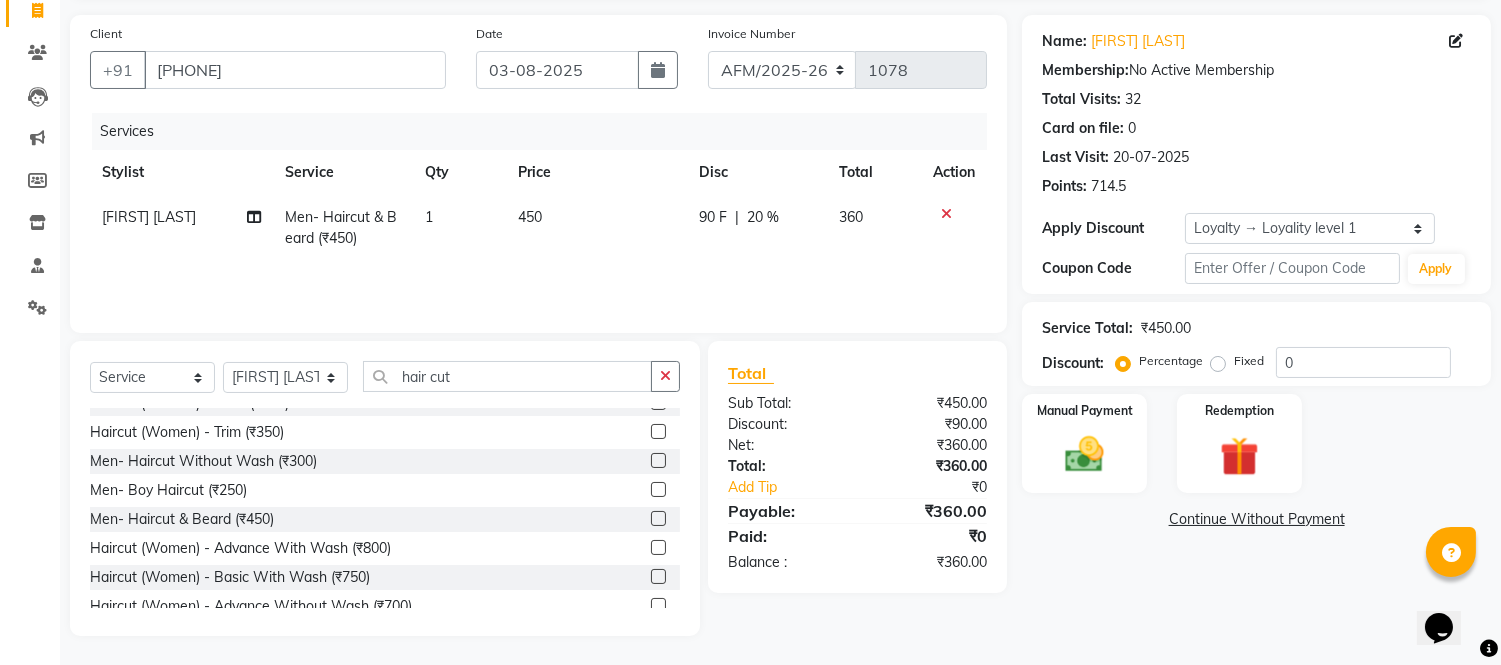 click on "Services Stylist Service Qty Price Disc Total Action [FIRST] [LAST] [FIRST]-[ALPHANUMERIC] [ALPHANUMERIC] [ALPHANUMERIC] (₹[PRICE]) 1 [NUMERIC] [NUMERIC] [NUMERIC] [NUMERIC] [NUMERIC] | [NUMERIC] % [NUMERIC]" 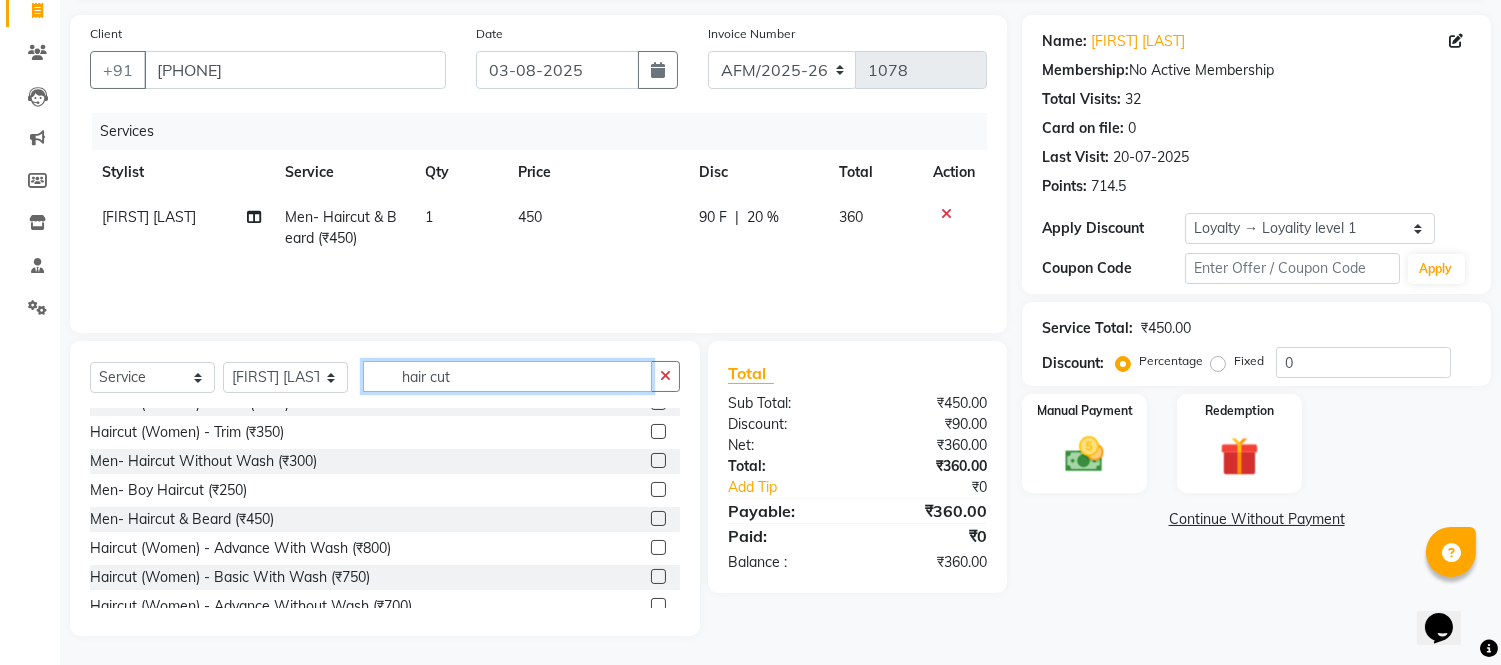 click on "hair cut" 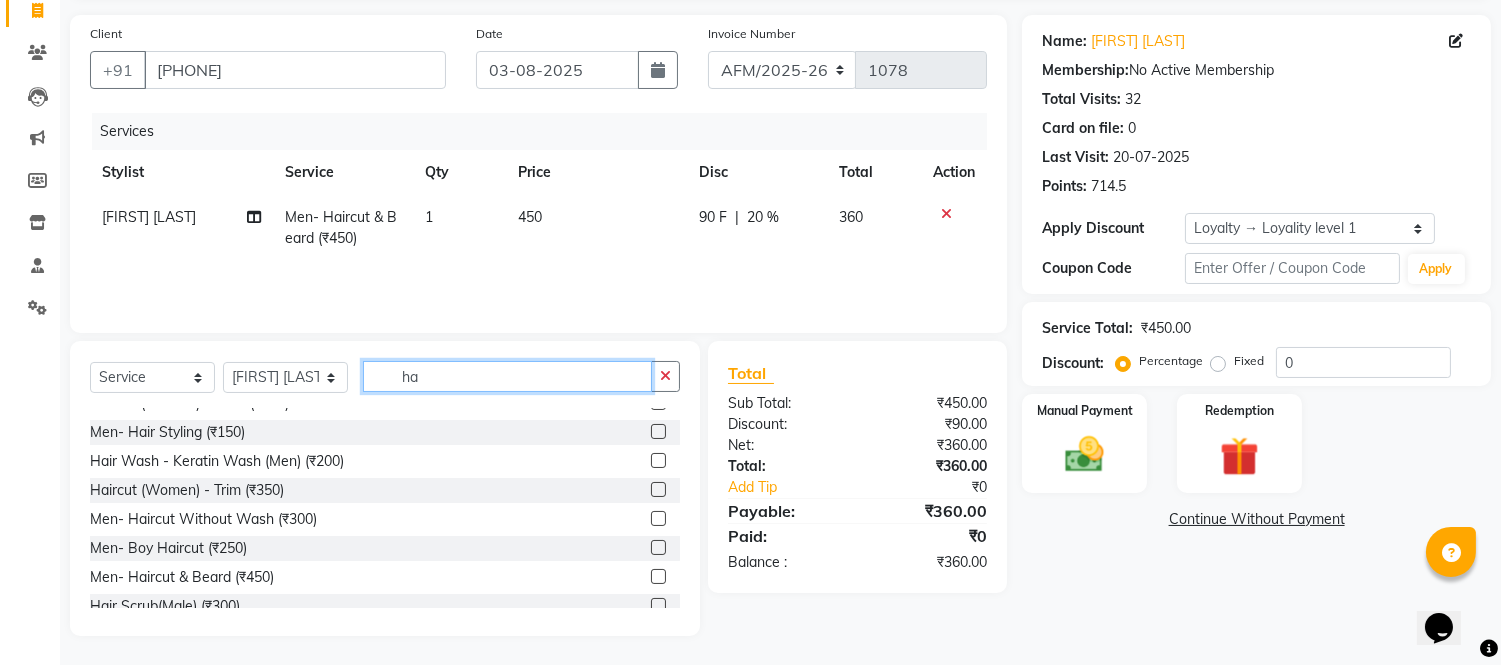 type on "h" 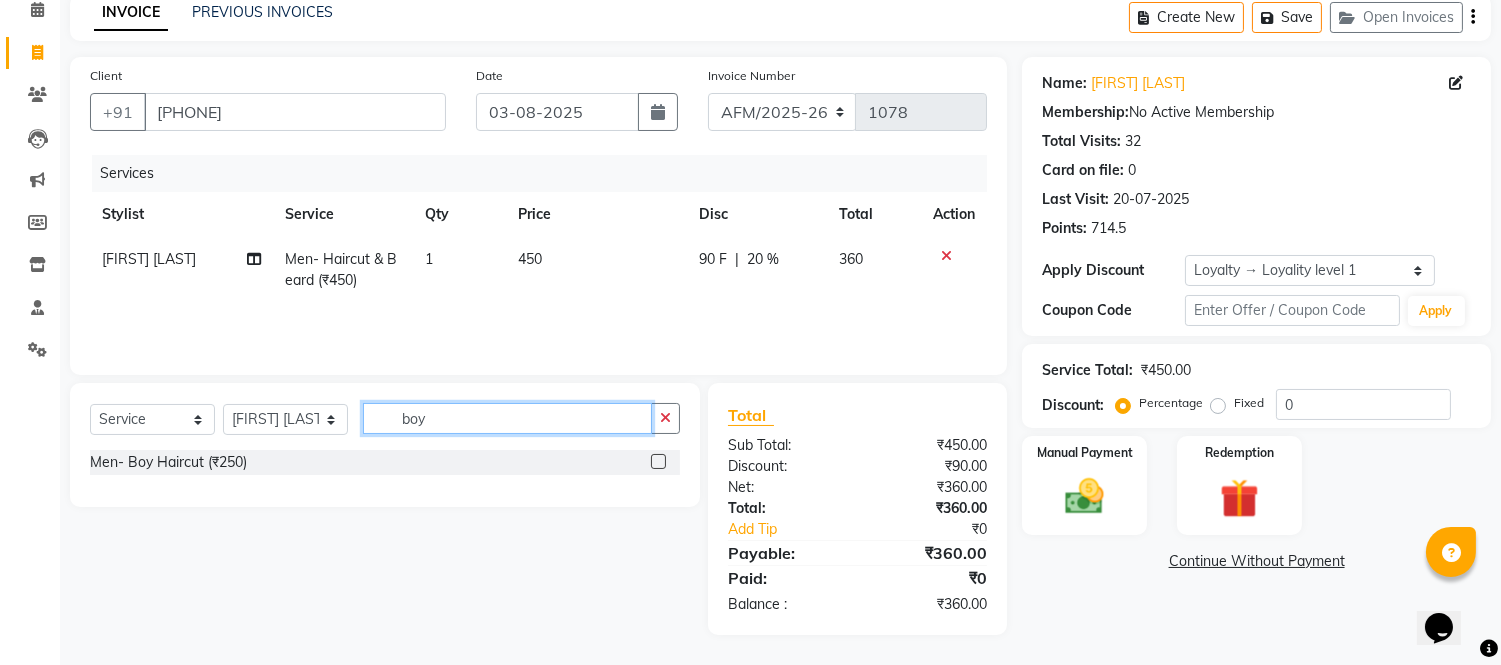 scroll, scrollTop: 0, scrollLeft: 0, axis: both 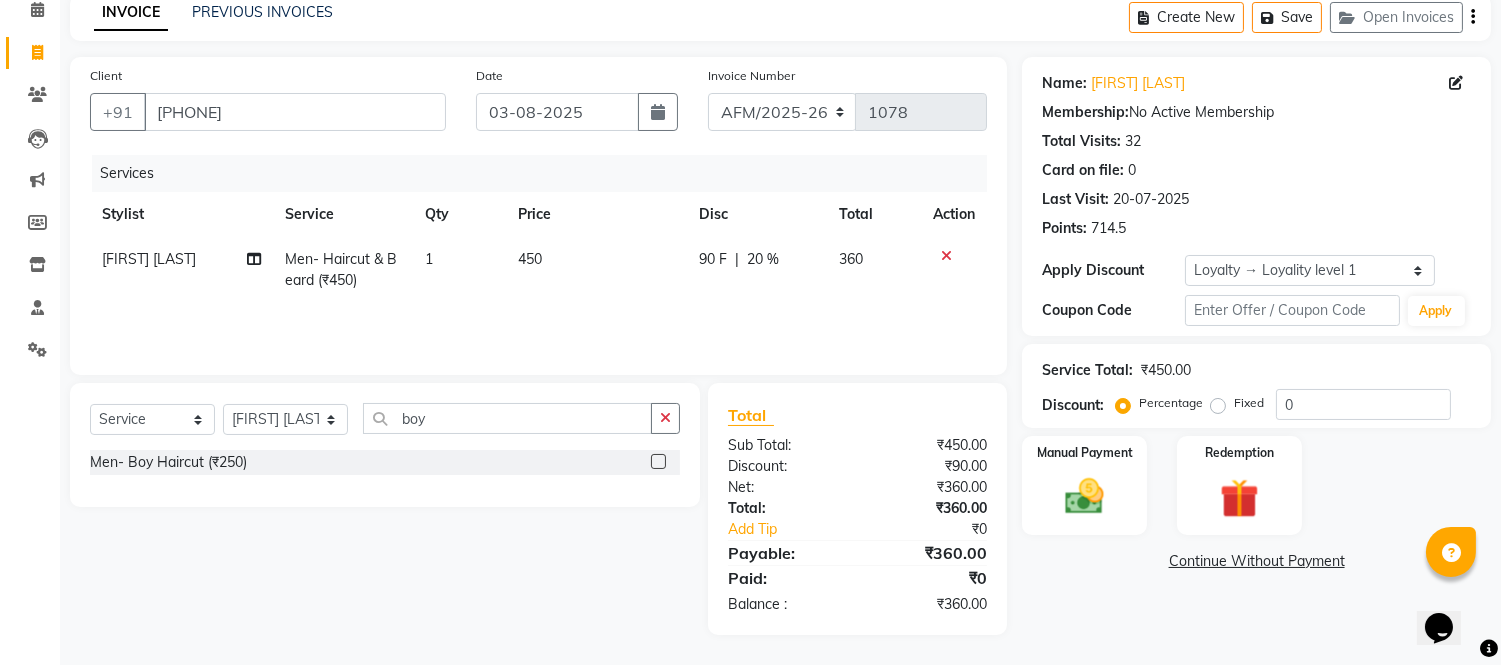 click 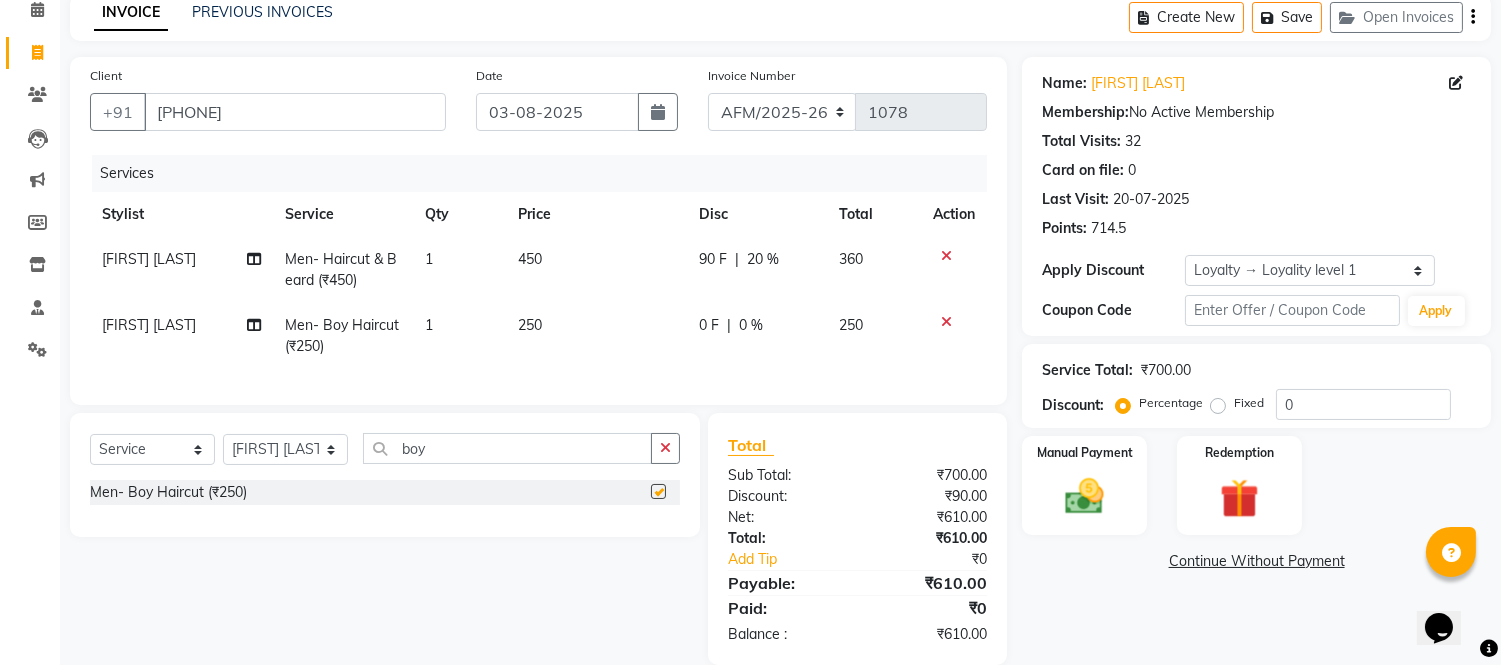 checkbox on "false" 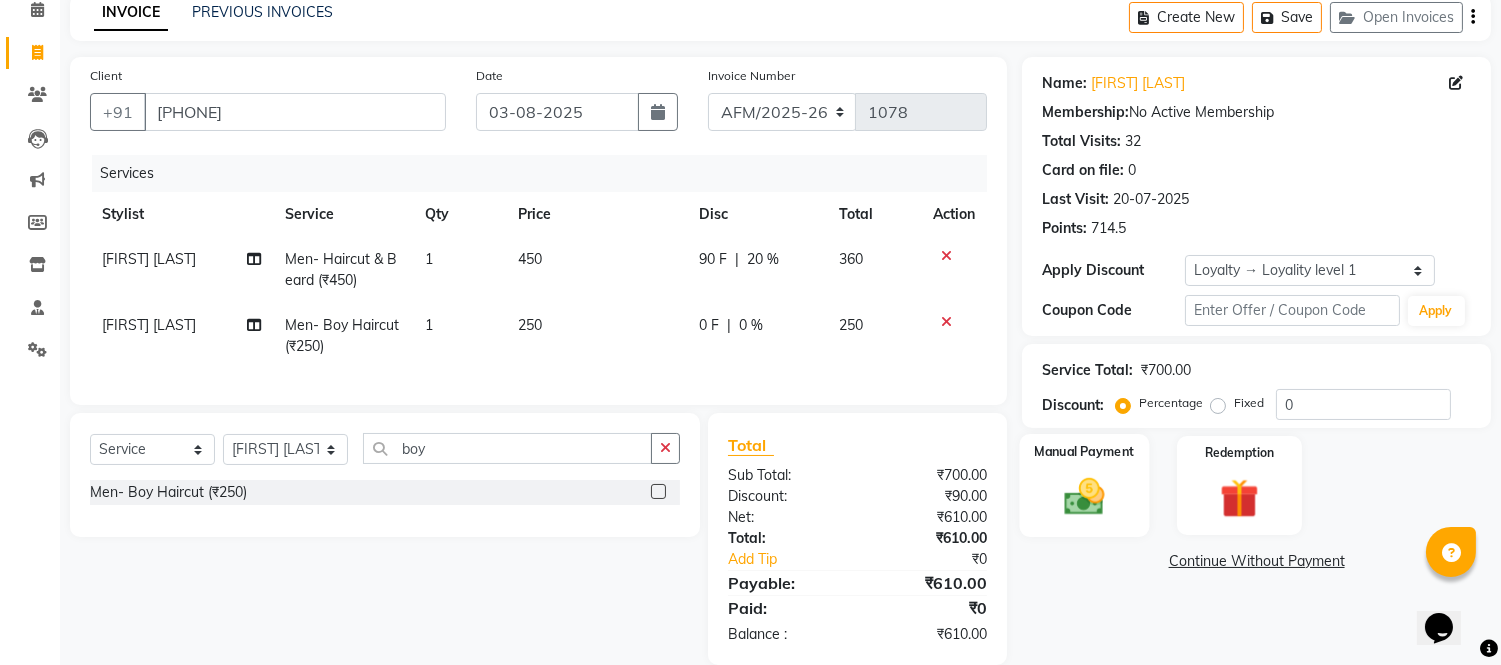 click 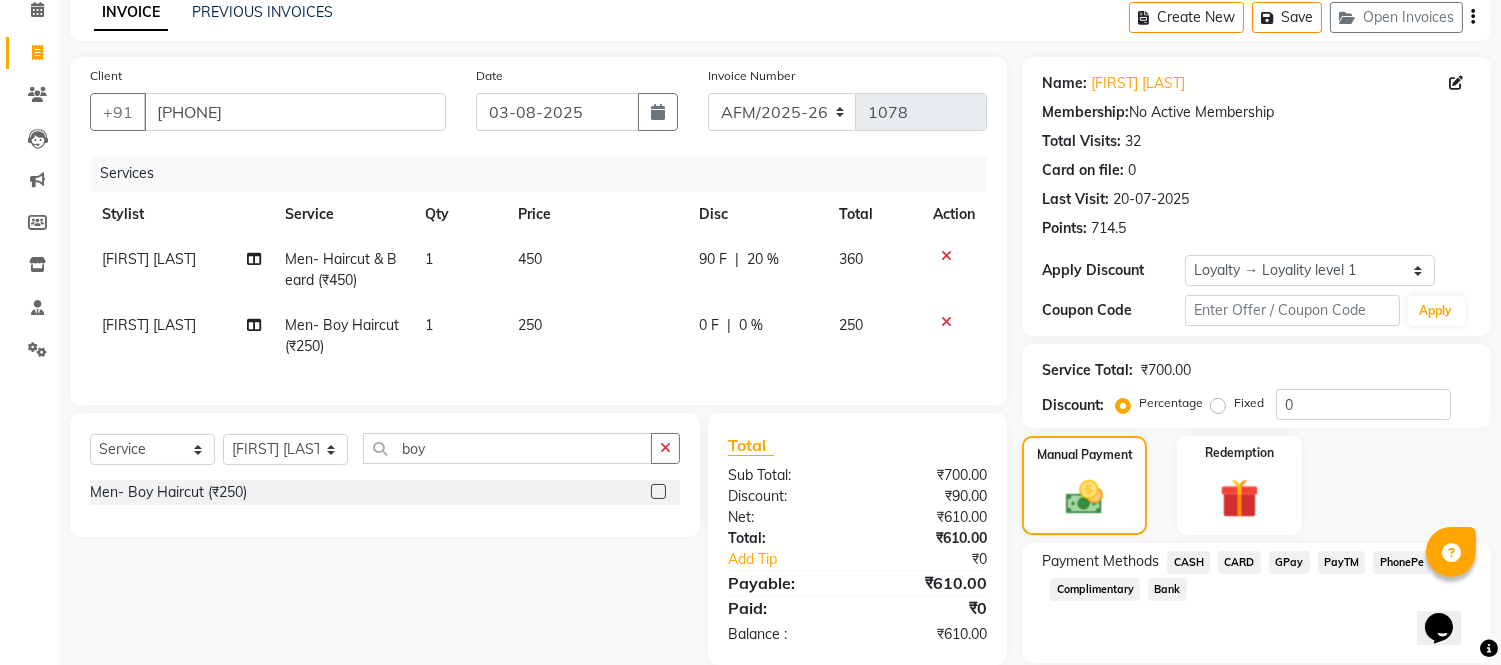 click on "GPay" 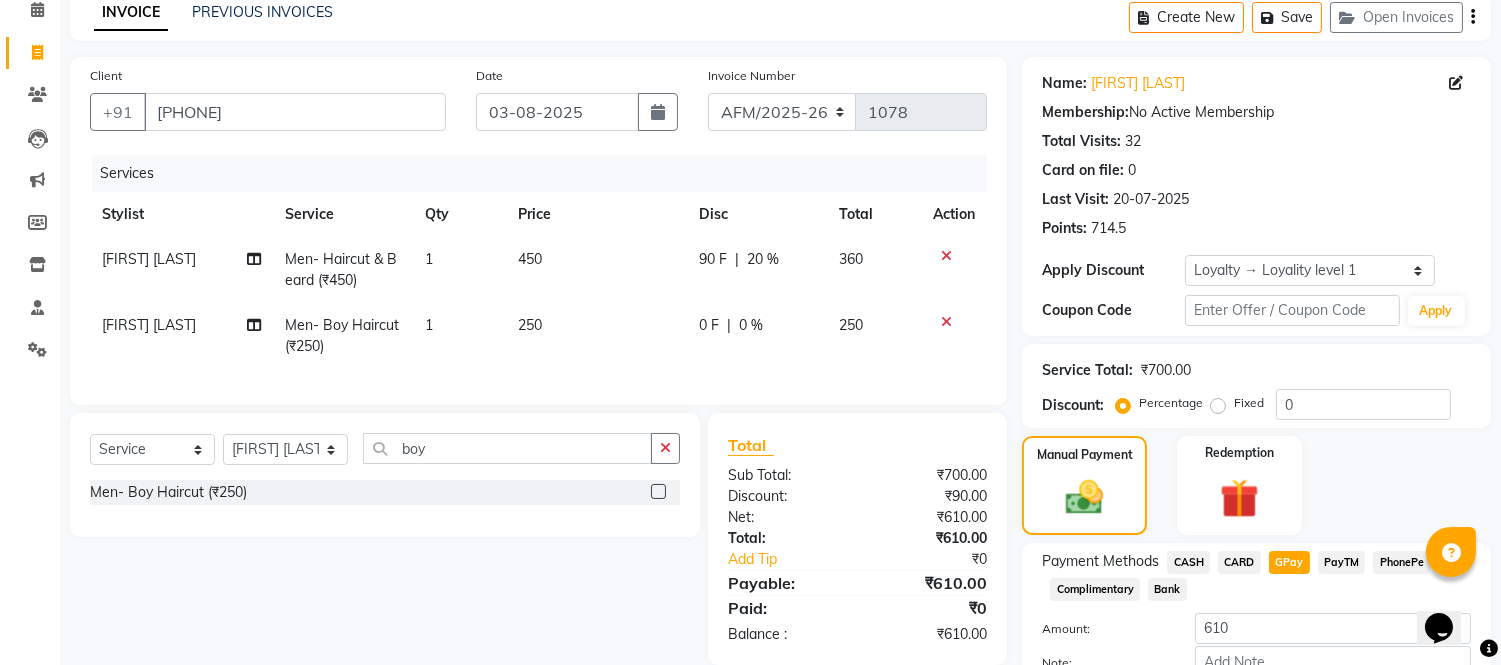 scroll, scrollTop: 217, scrollLeft: 0, axis: vertical 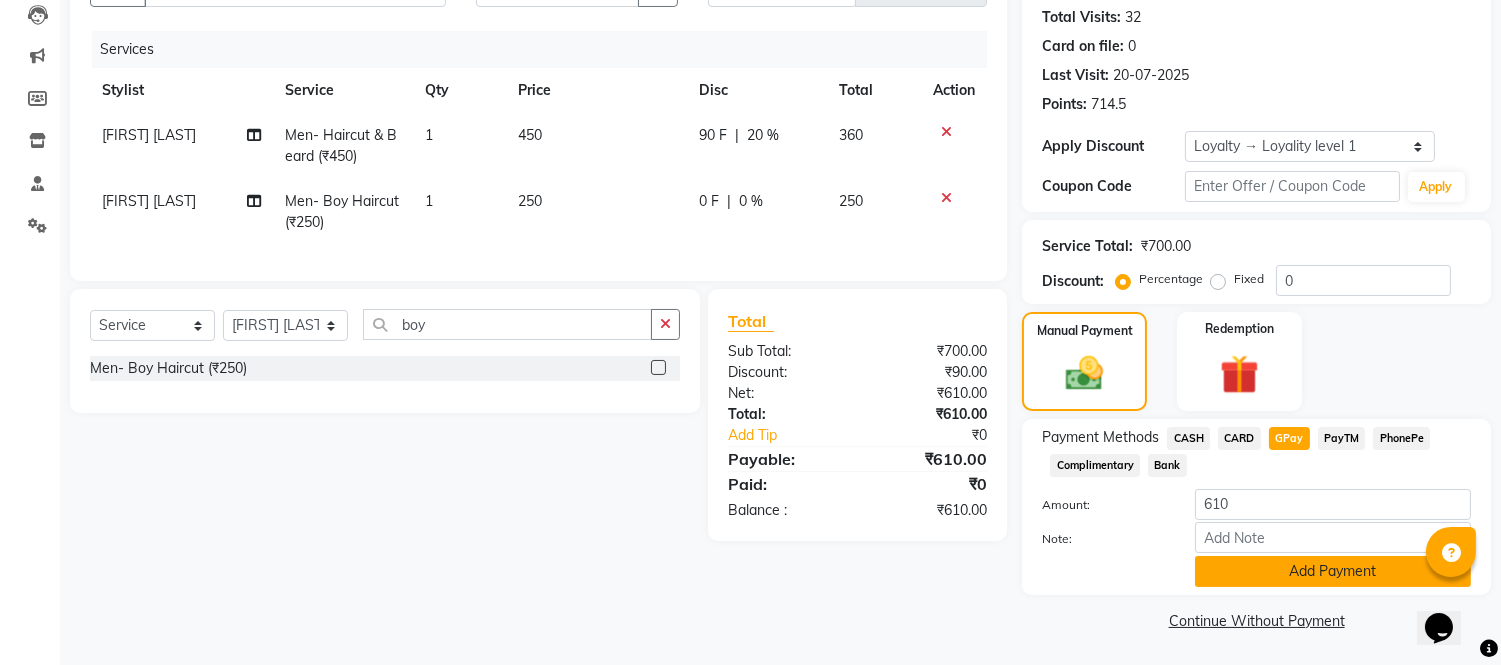 click on "Add Payment" 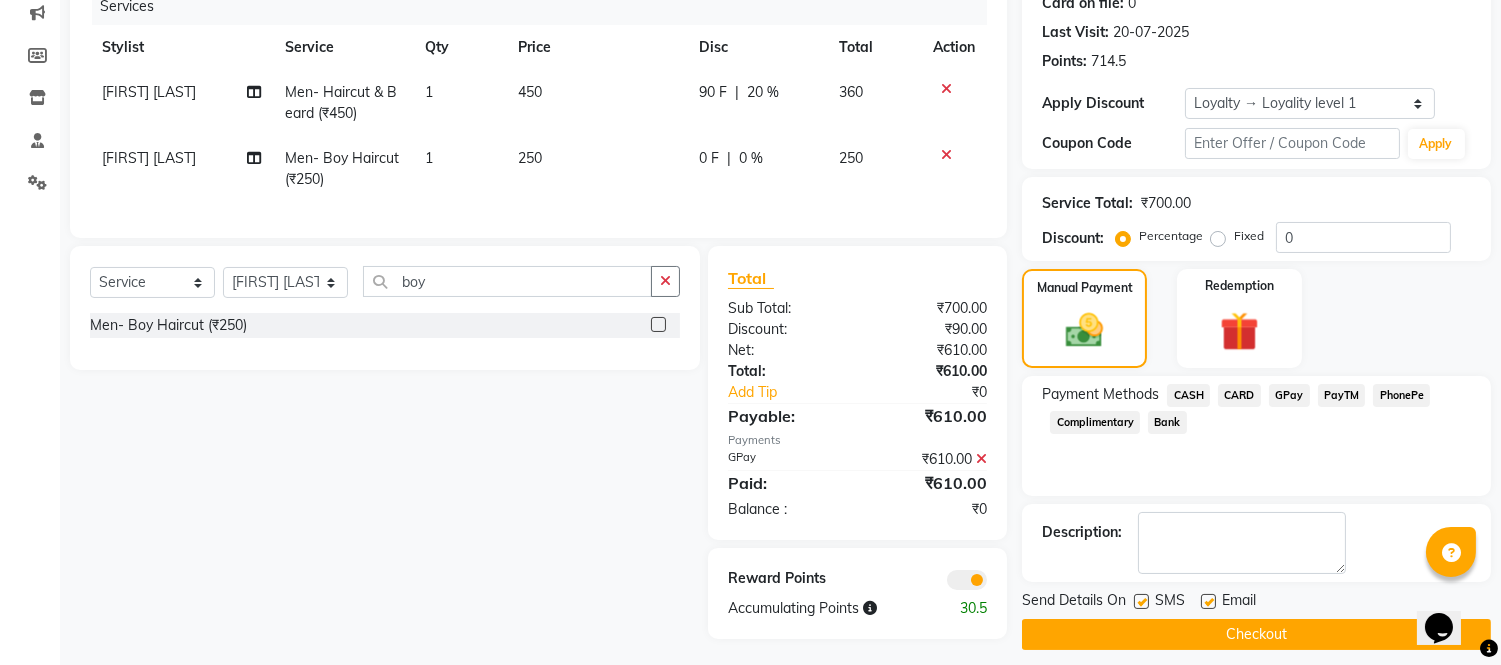 scroll, scrollTop: 280, scrollLeft: 0, axis: vertical 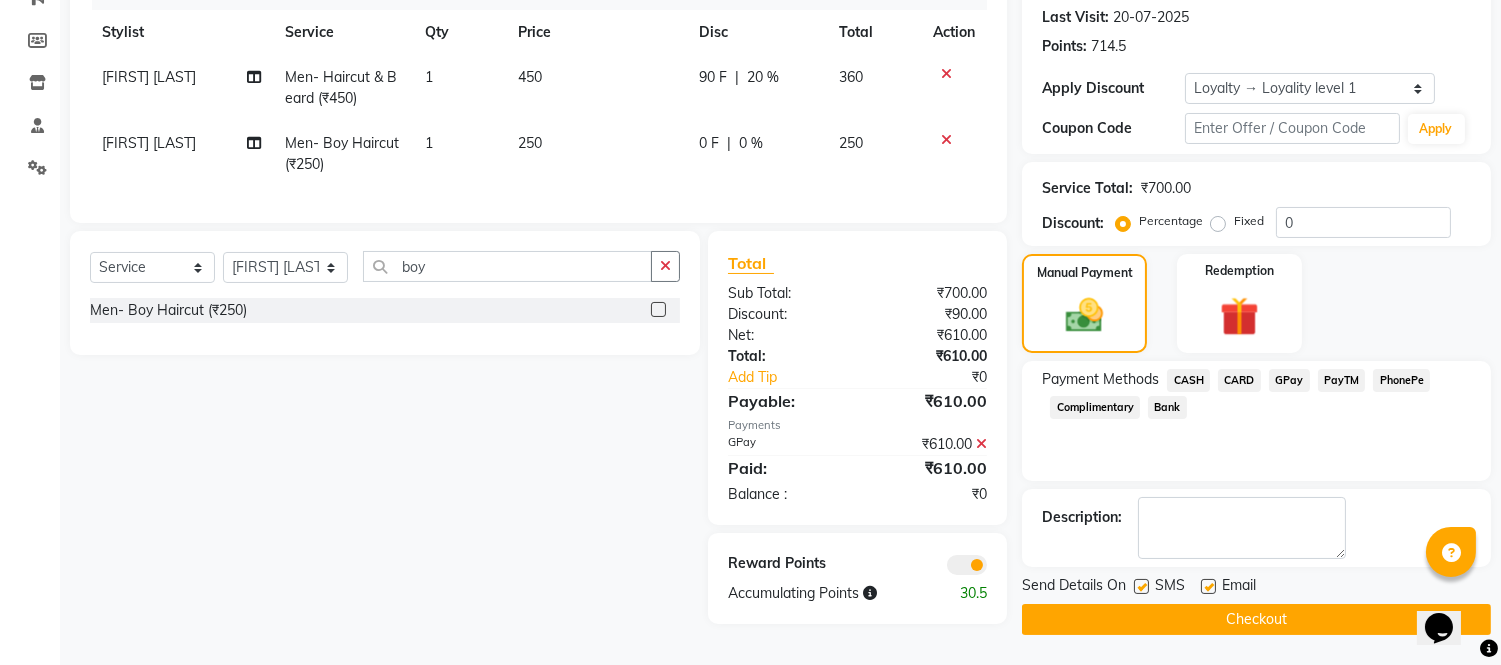 click on "Checkout" 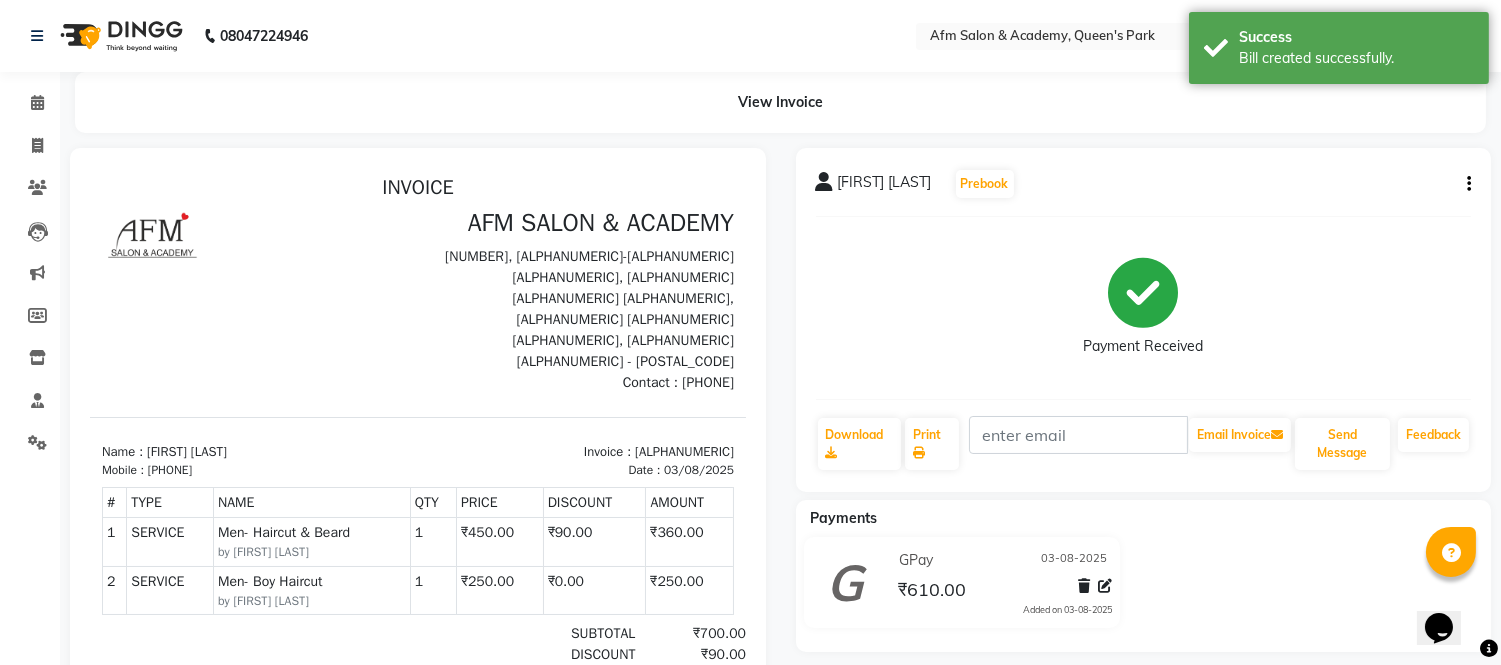 scroll, scrollTop: 0, scrollLeft: 0, axis: both 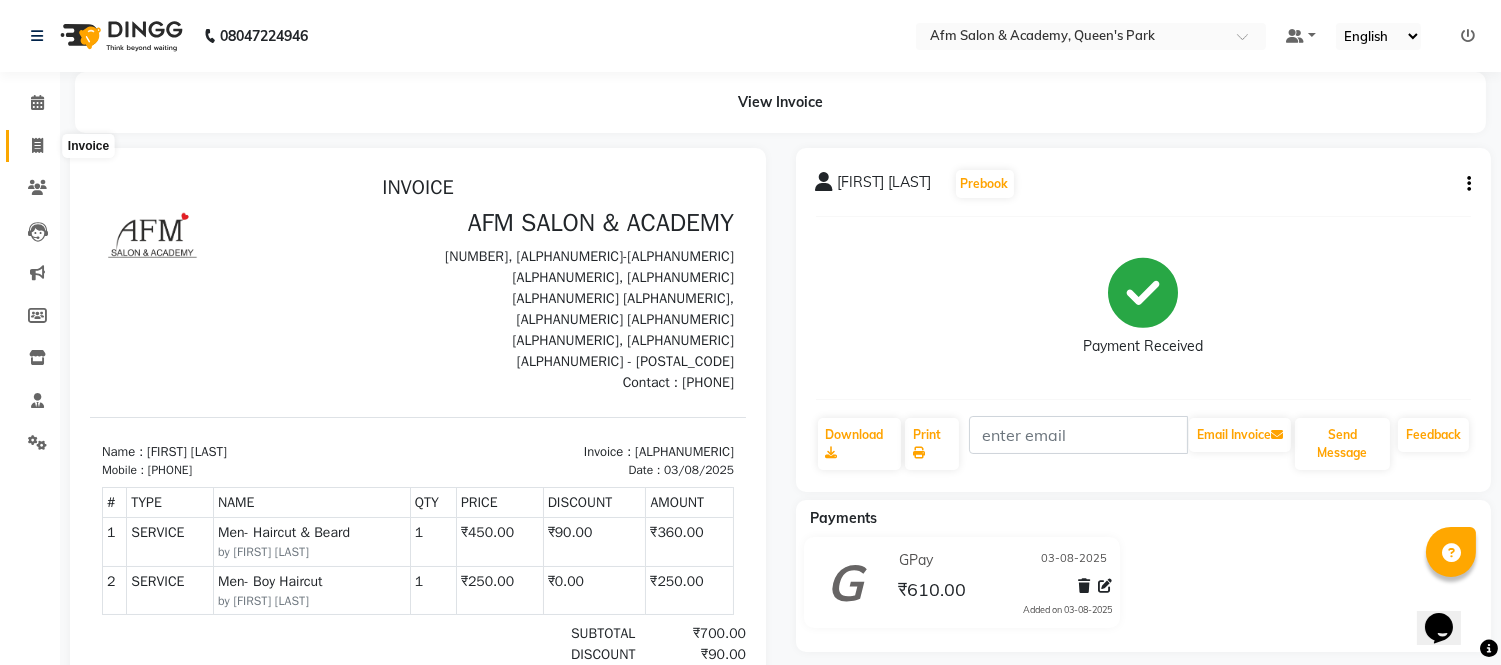 click 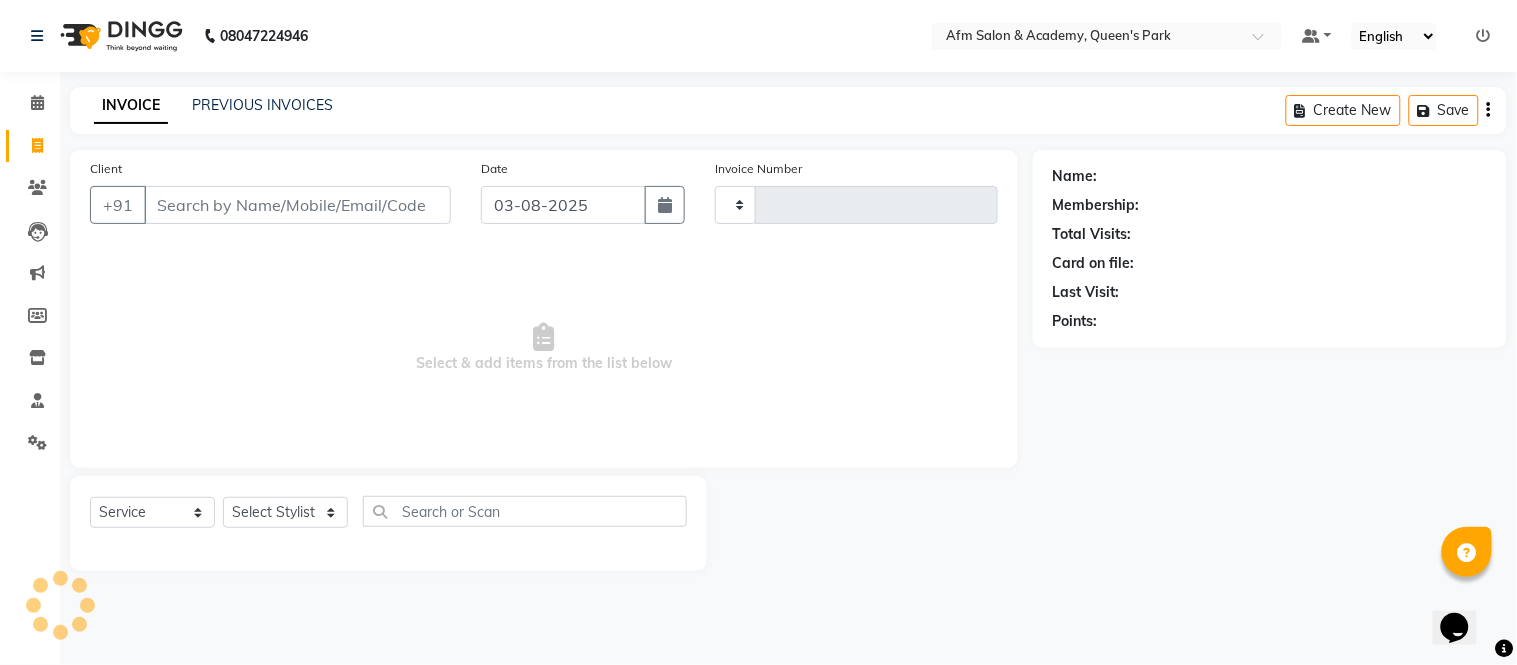 type on "1079" 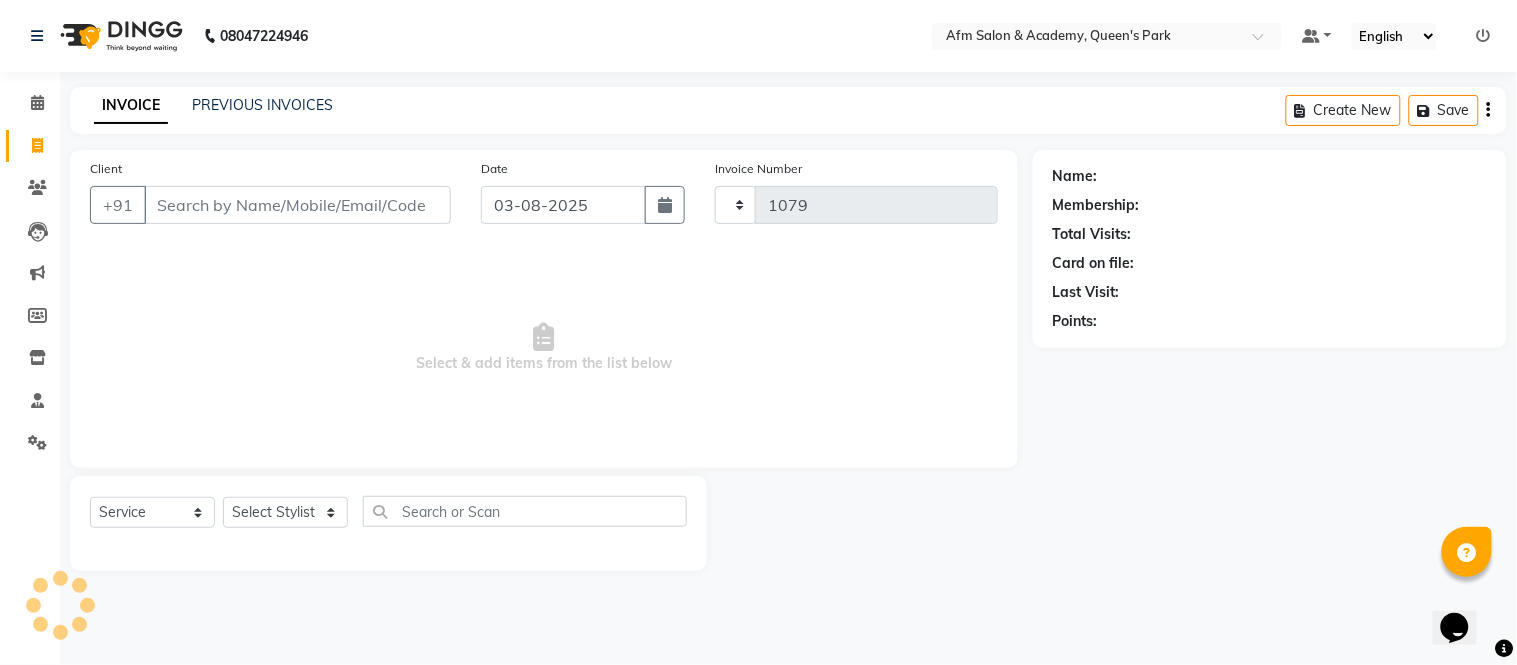 select on "3437" 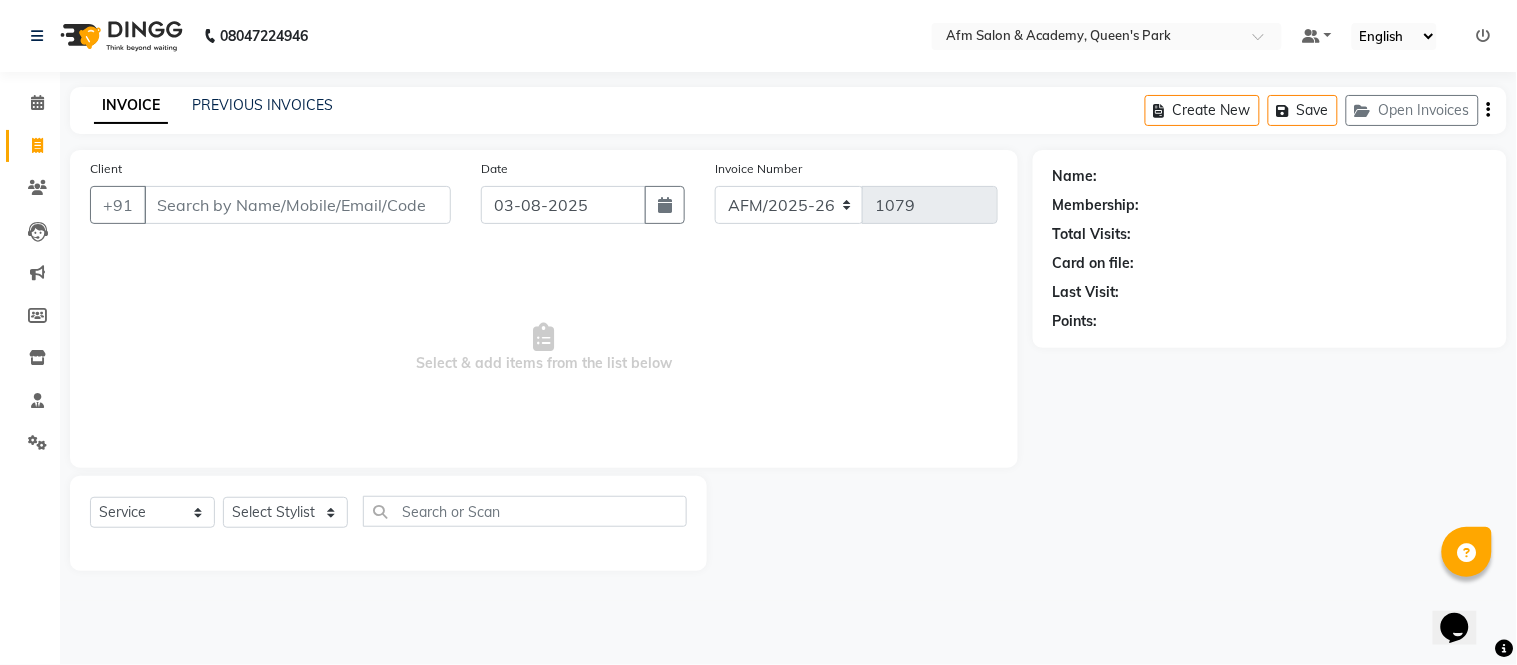 click on "Client" at bounding box center [297, 205] 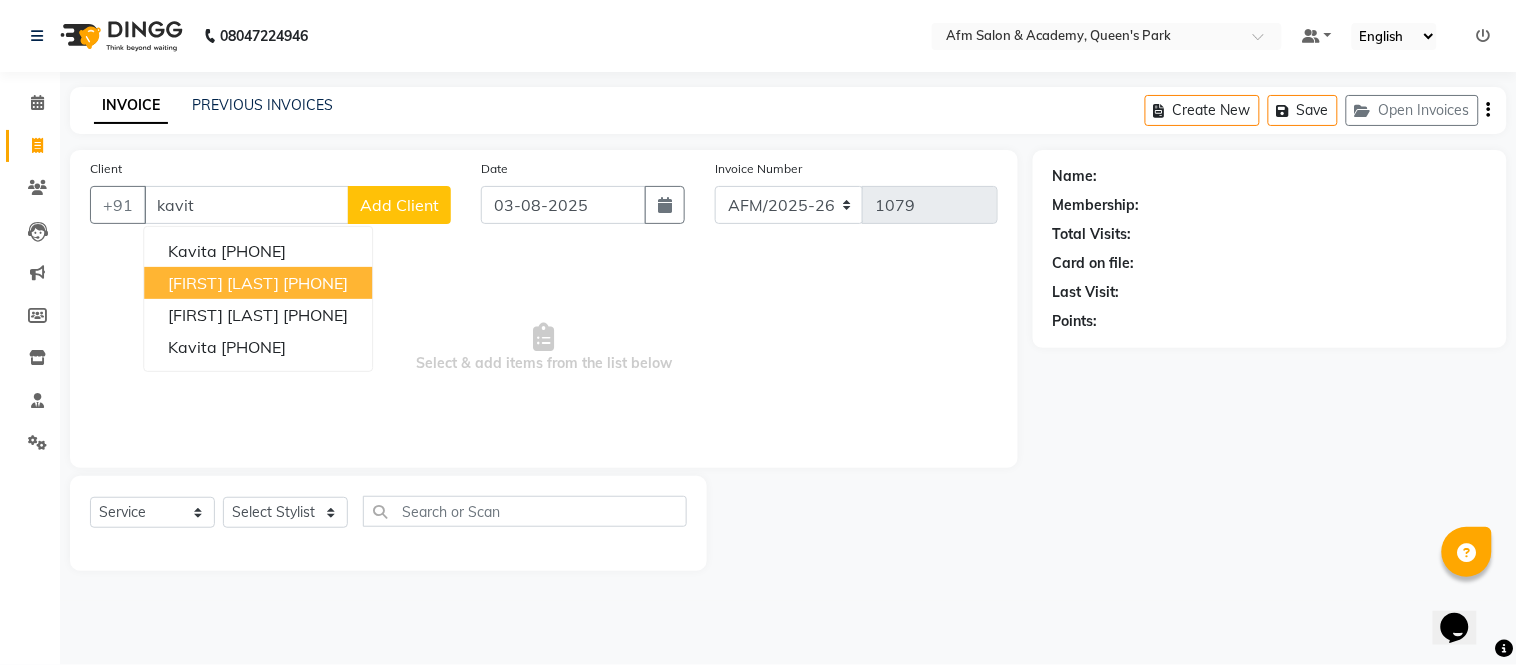 click on "[PHONE]" at bounding box center (315, 283) 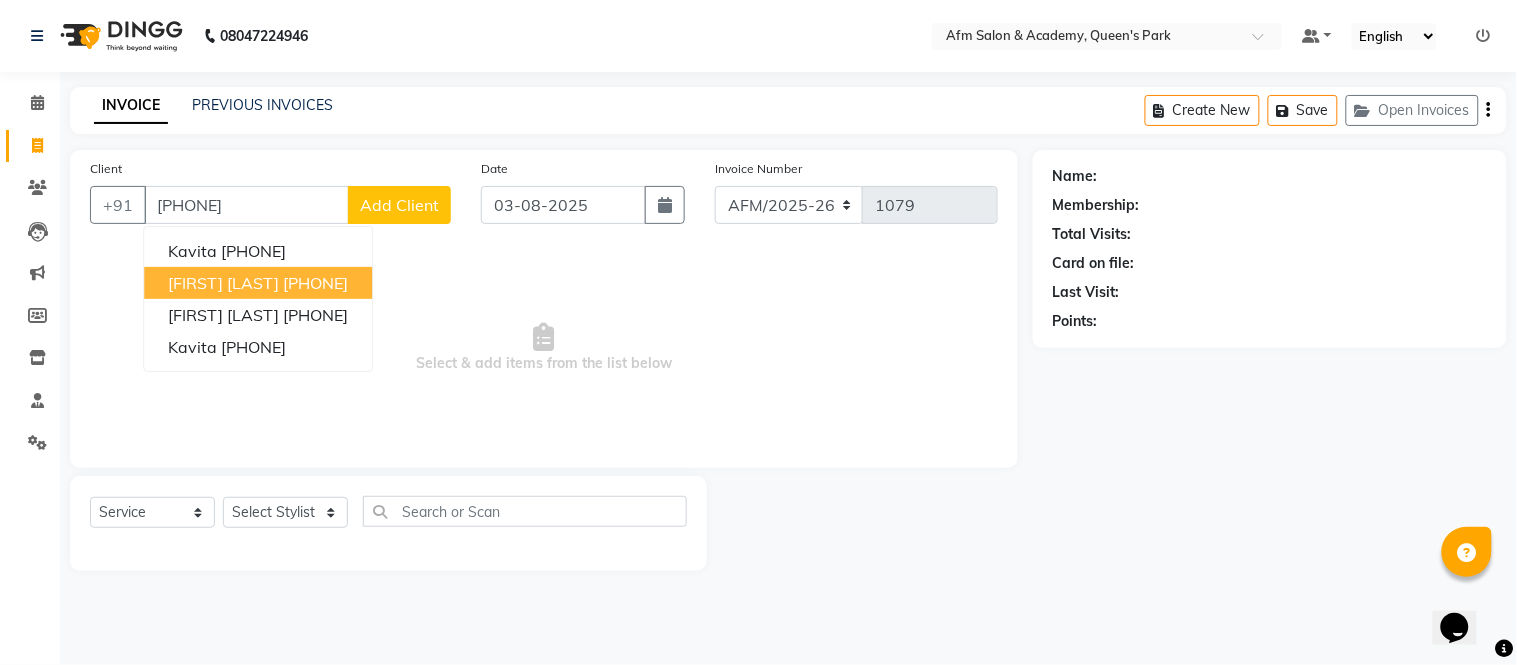 type on "[PHONE]" 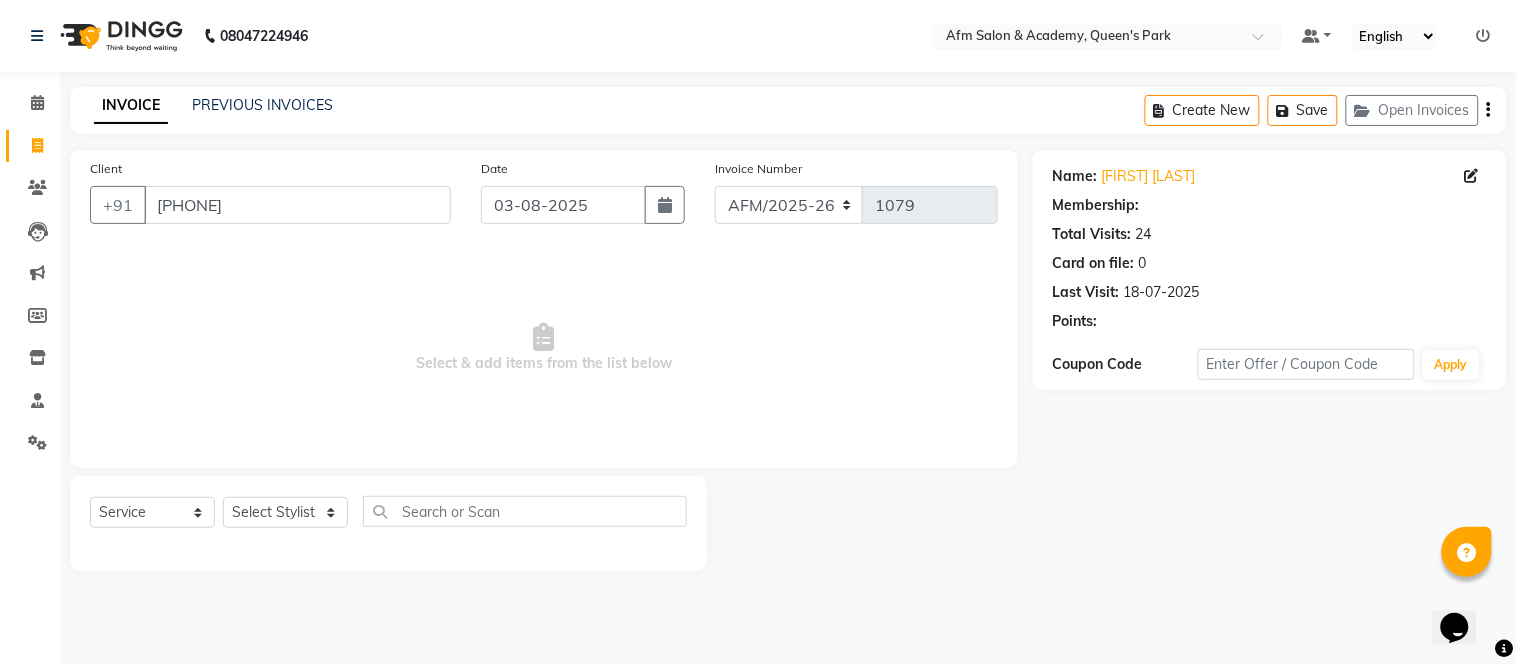 select on "2: Object" 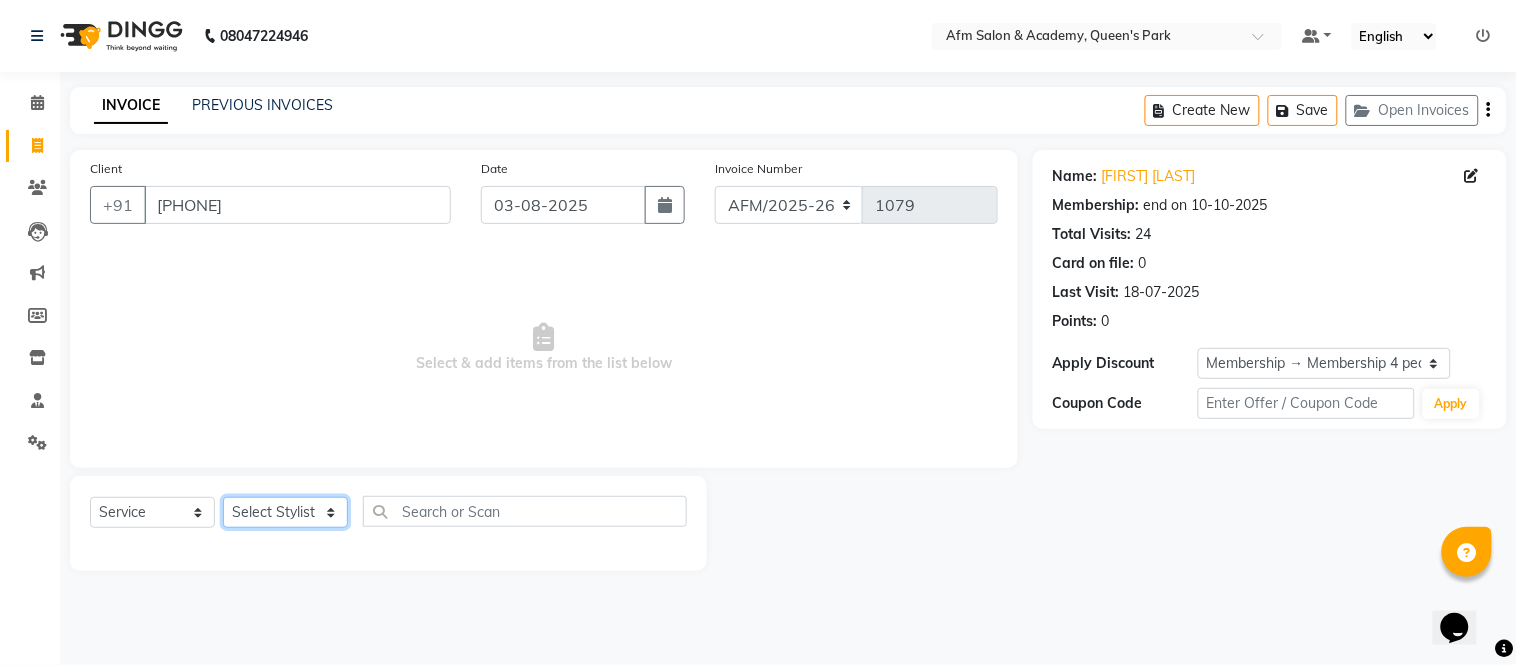 click on "Select Stylist [ALPHANUMERIC] [FIRST] [FIRST] [LAST] [FIRST] [LAST] [FIRST] [FIRST] [FIRST] [FIRST] [FIRST] [FIRST] [FIRST] [FIRST] [FIRST] [FIRST] [FIRST] [FIRST] [FIRST] [FIRST] [FIRST] [FIRST] [FIRST]" 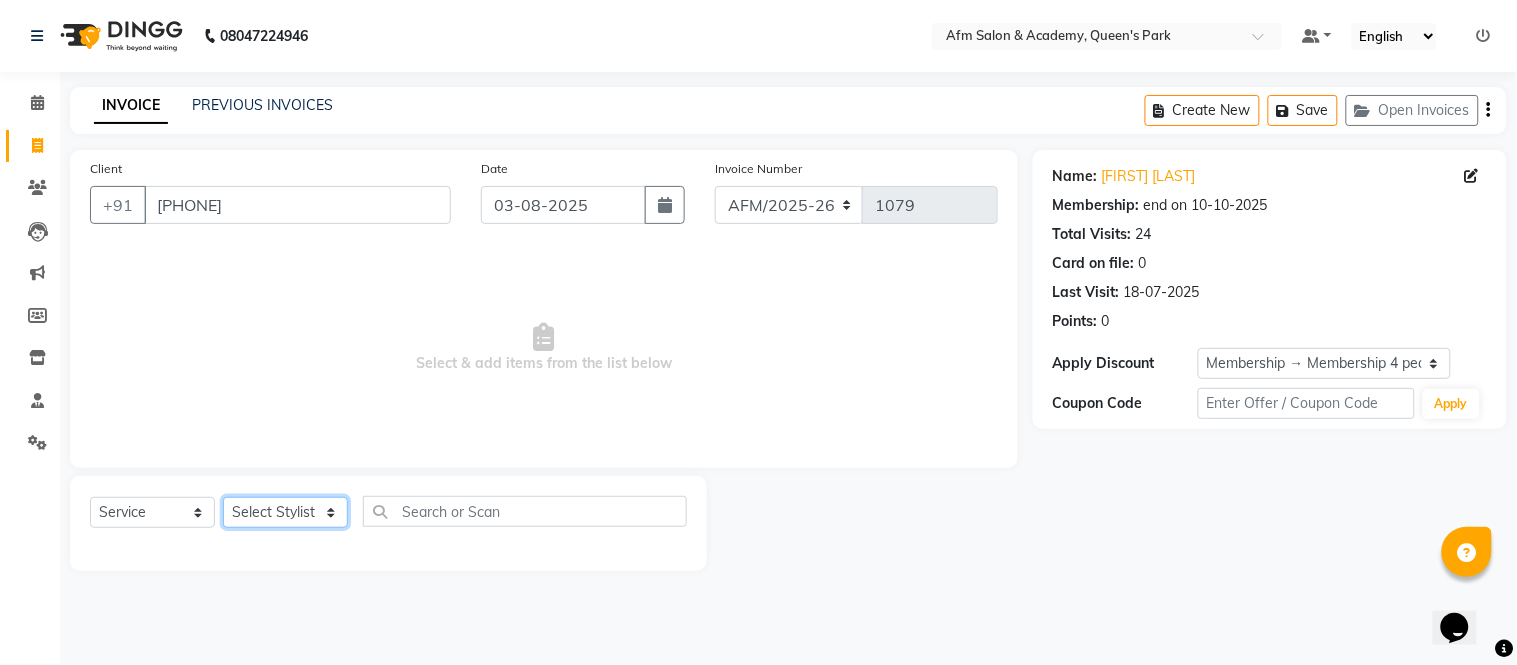 select on "77676" 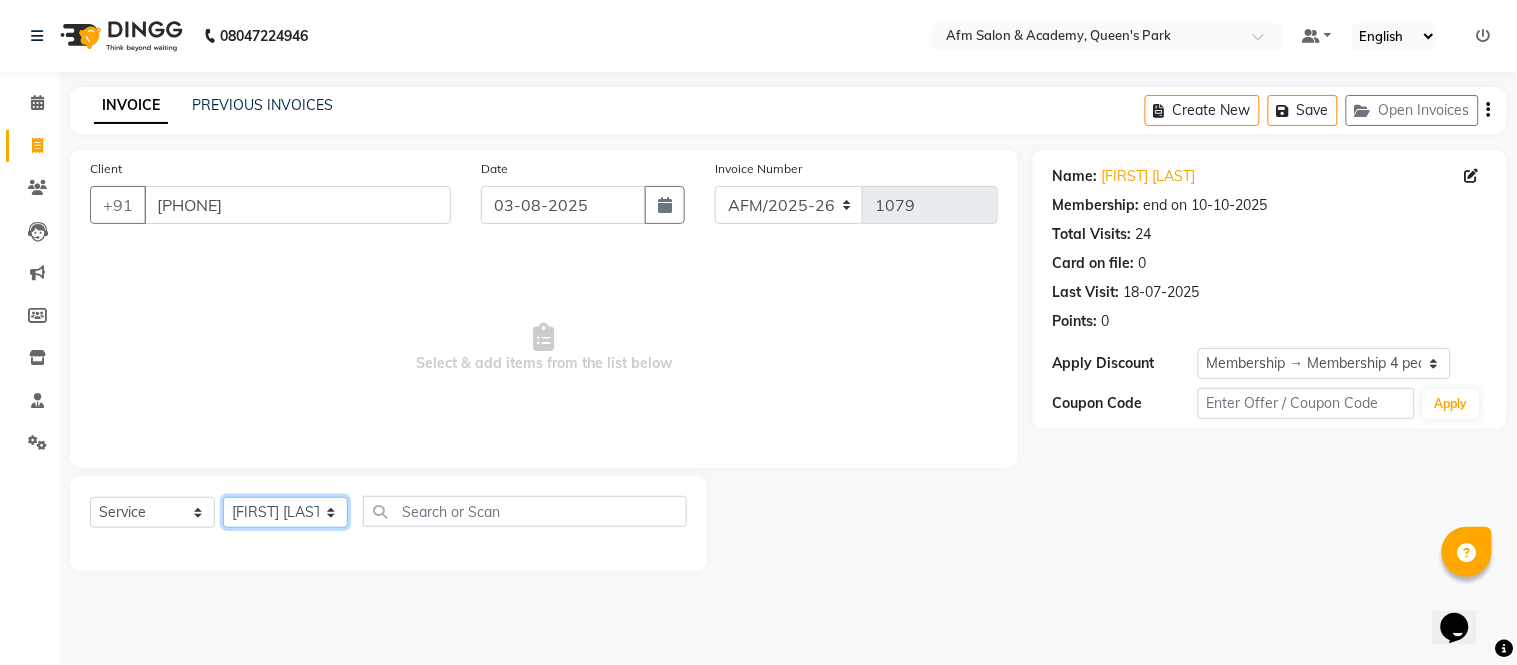 click on "Select Stylist [ALPHANUMERIC] [FIRST] [FIRST] [LAST] [FIRST] [LAST] [FIRST] [FIRST] [FIRST] [FIRST] [FIRST] [FIRST] [FIRST] [FIRST] [FIRST] [FIRST] [FIRST] [FIRST] [FIRST] [FIRST] [FIRST] [FIRST] [FIRST]" 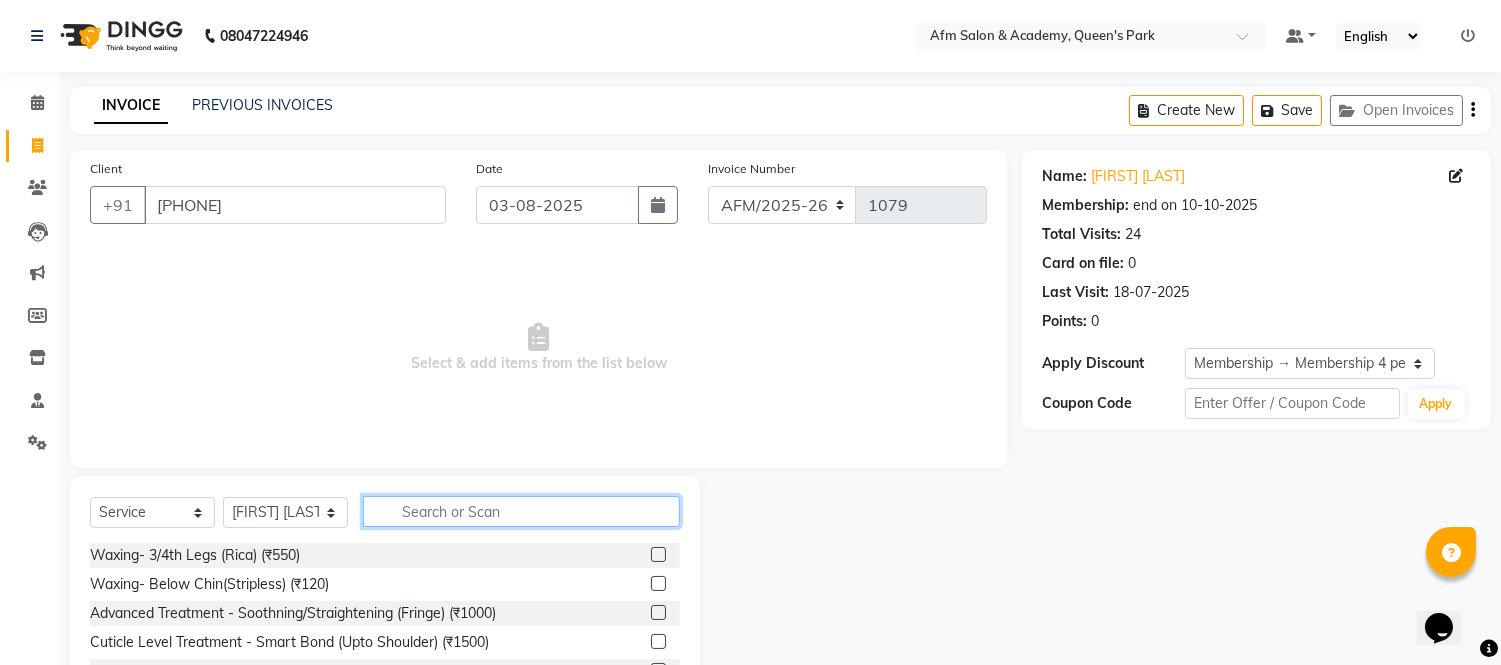 click 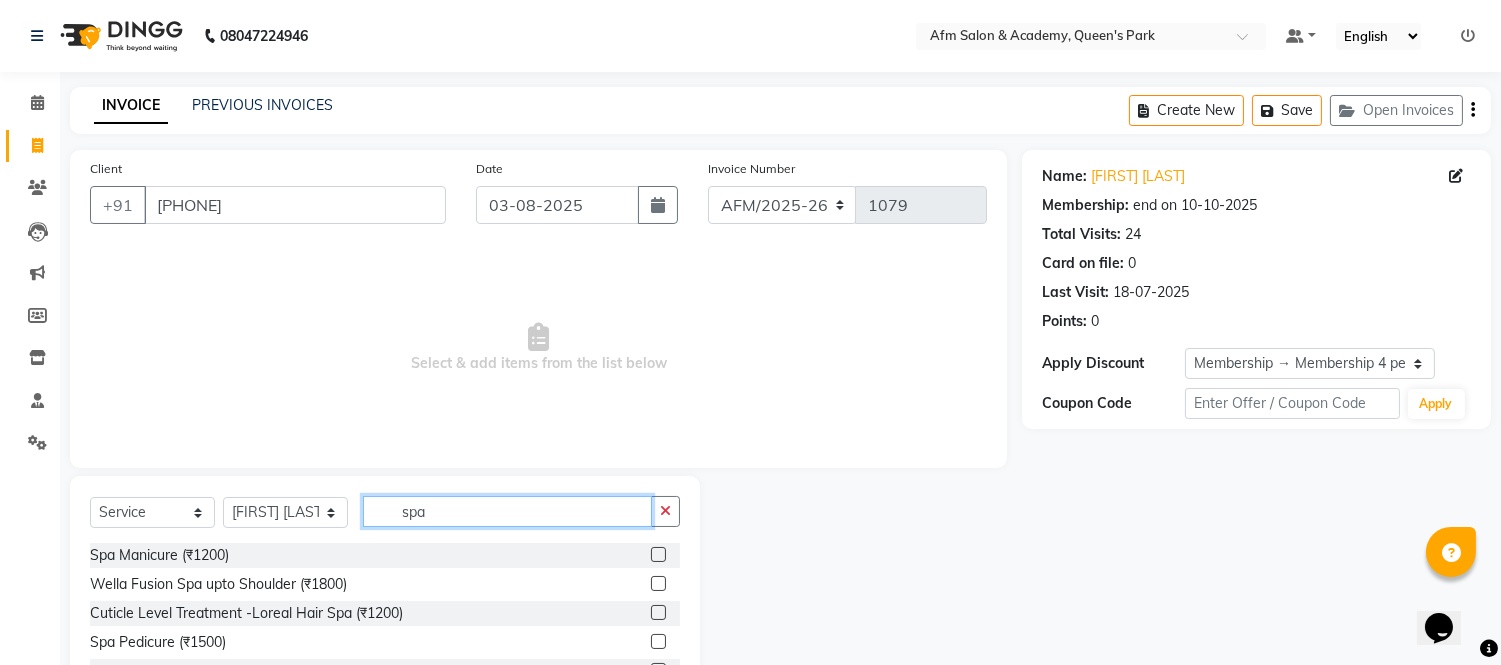 type on "spa" 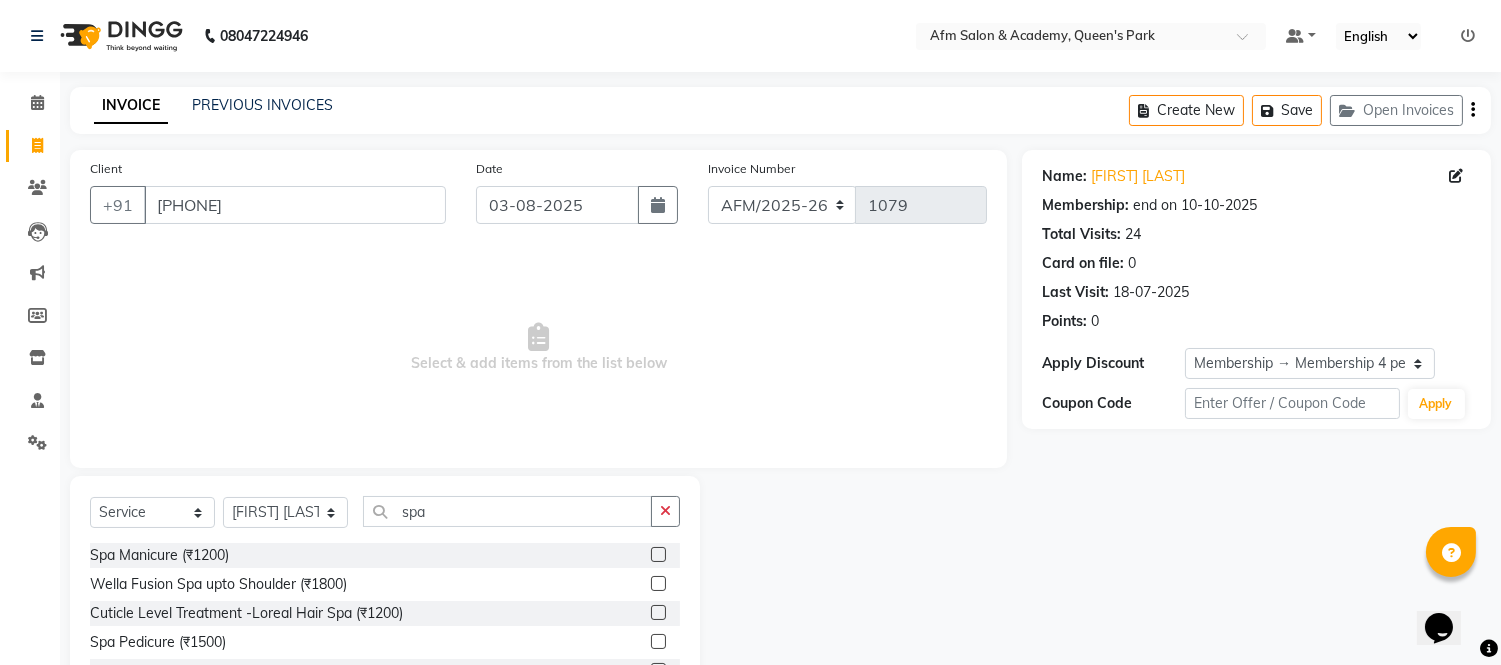 click 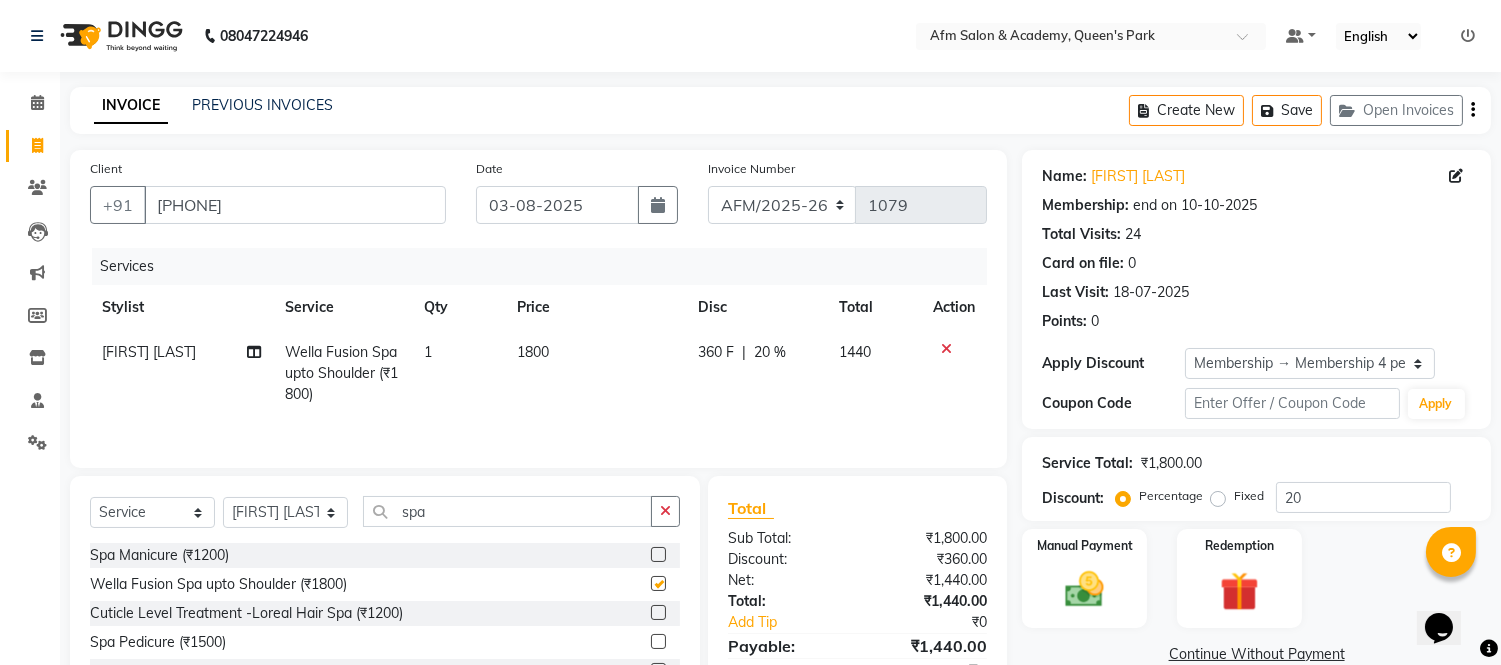 checkbox on "false" 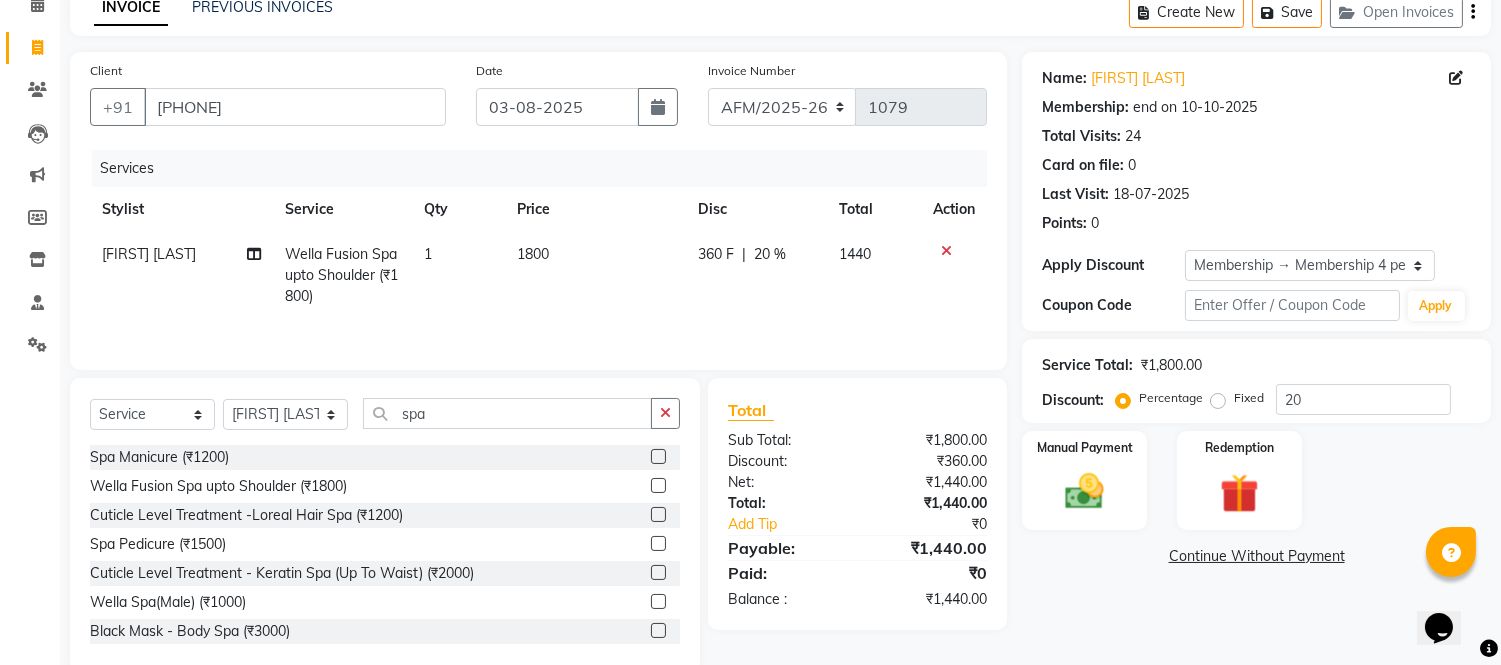 scroll, scrollTop: 137, scrollLeft: 0, axis: vertical 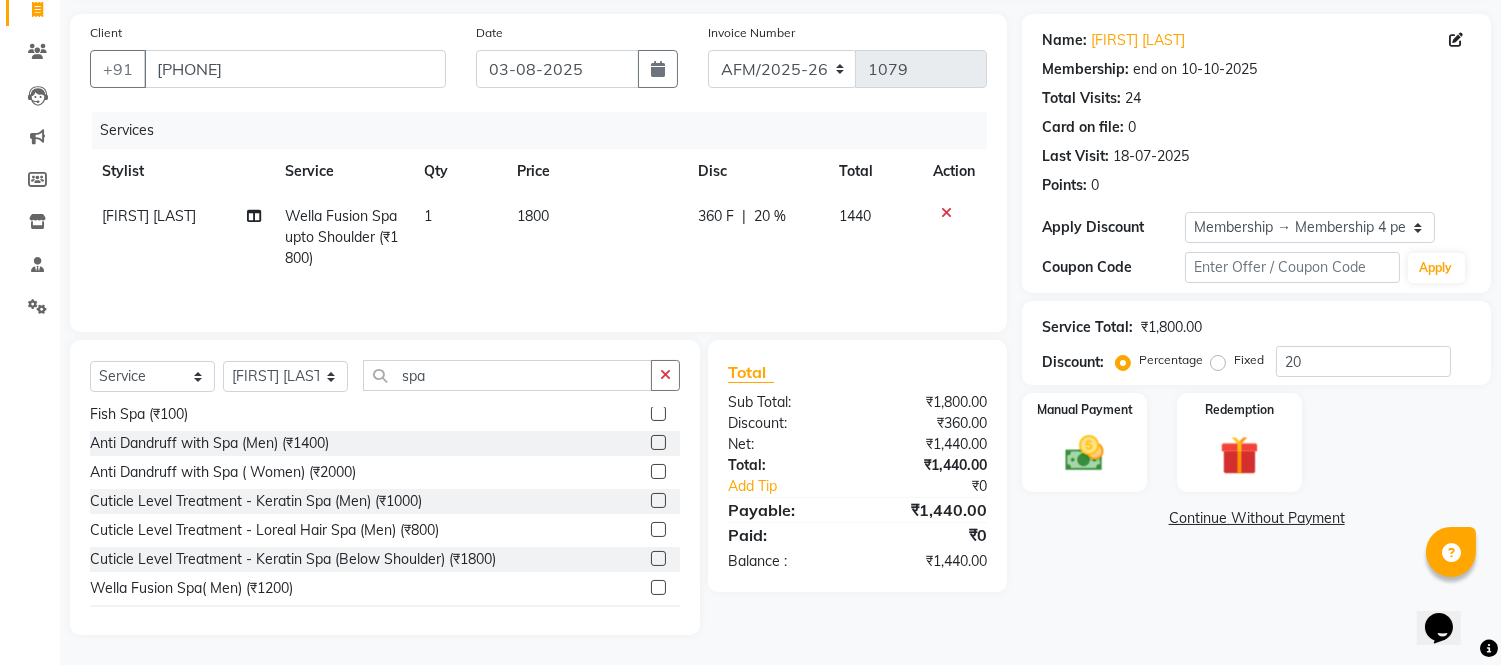 click 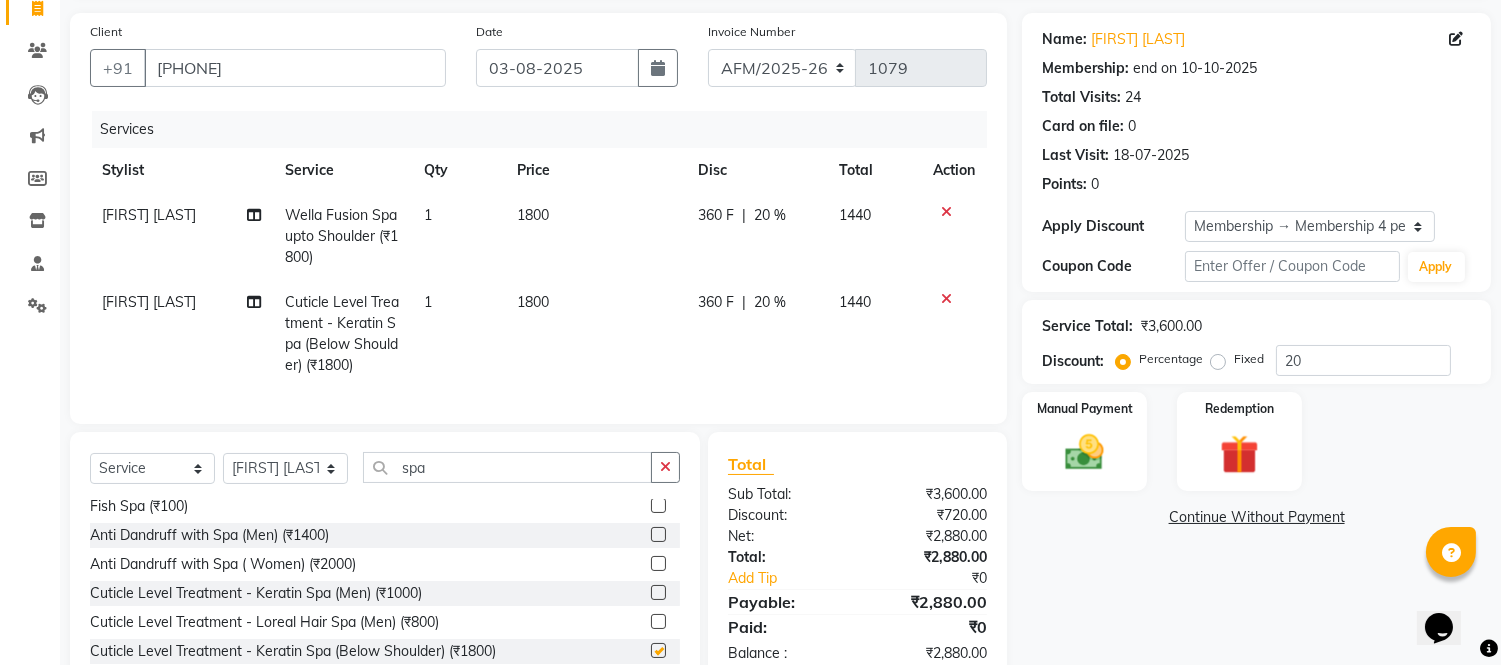 checkbox on "false" 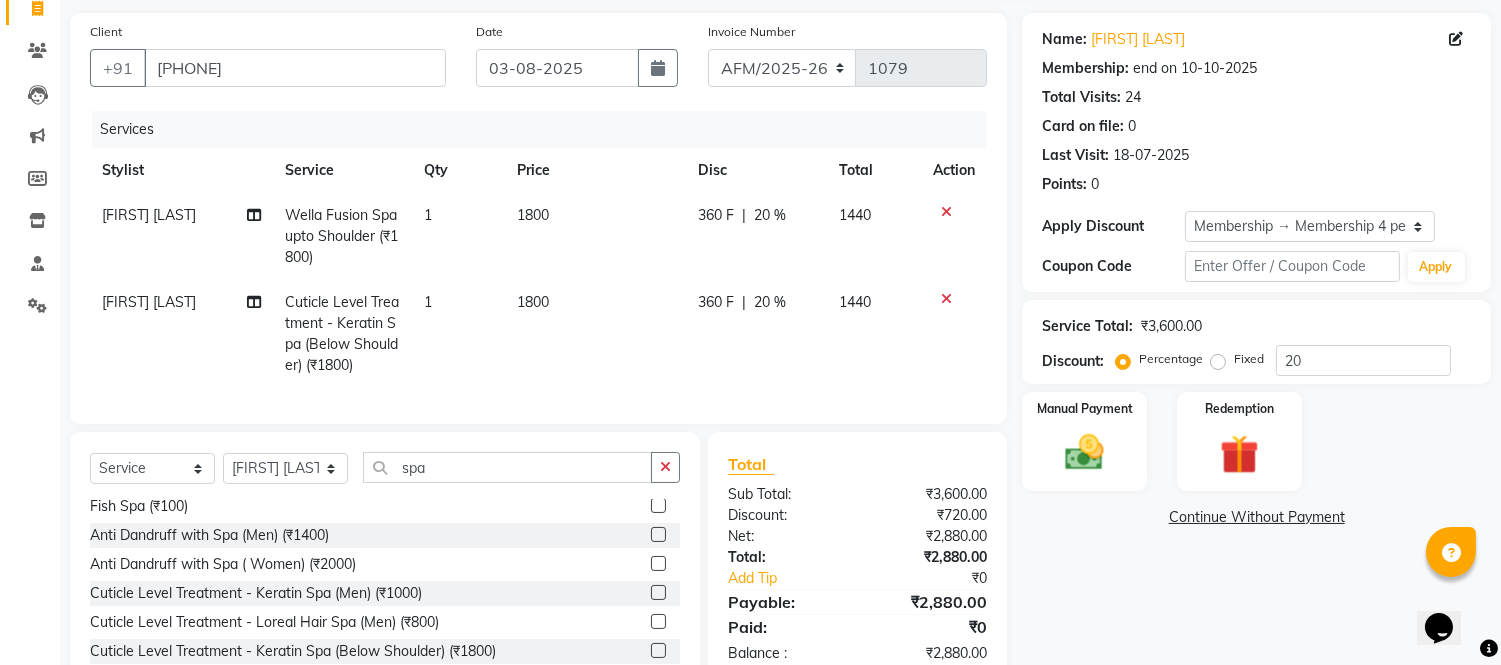 click 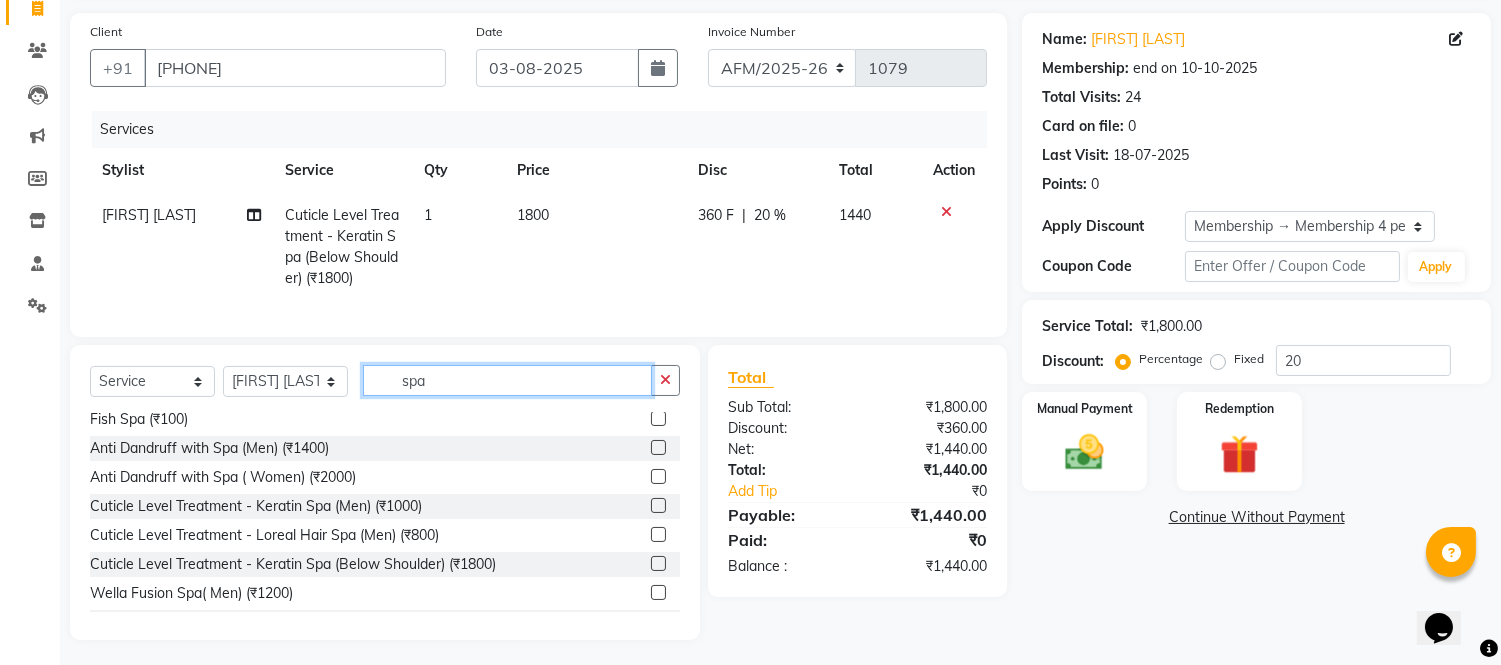 click on "spa" 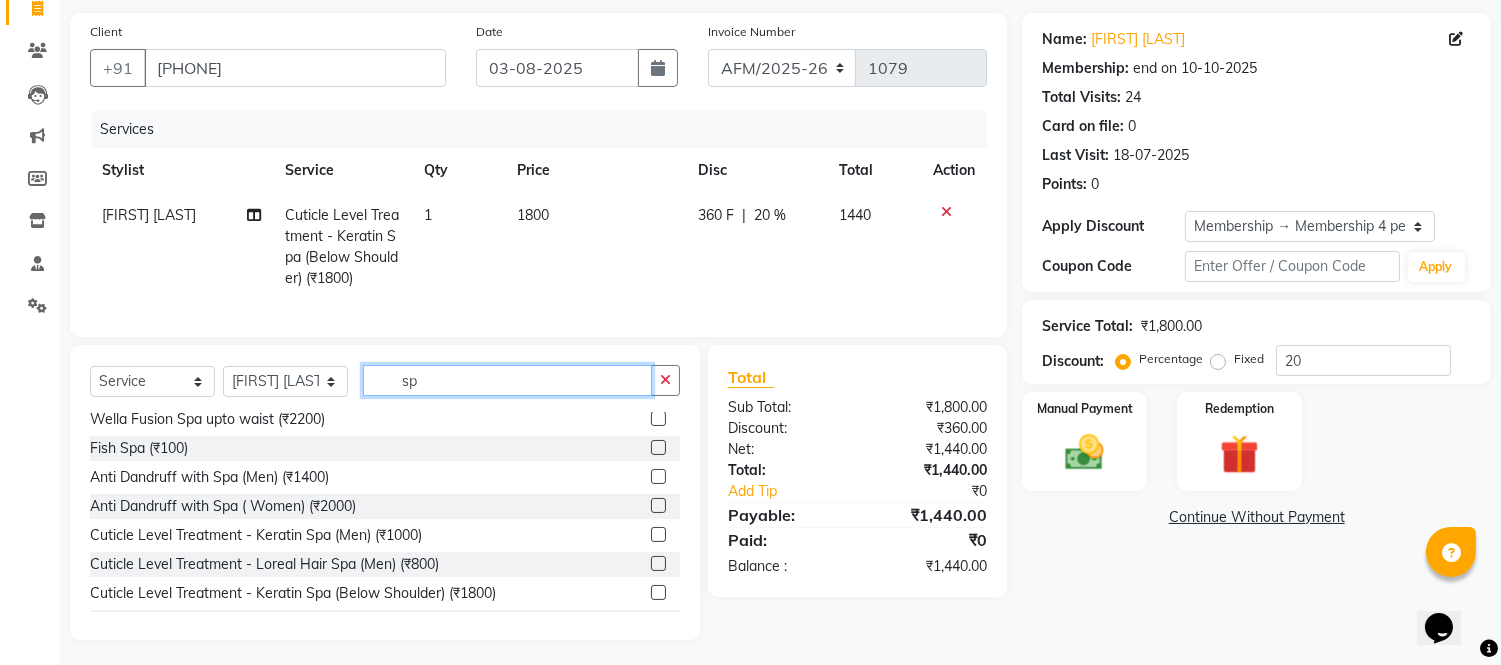 type on "s" 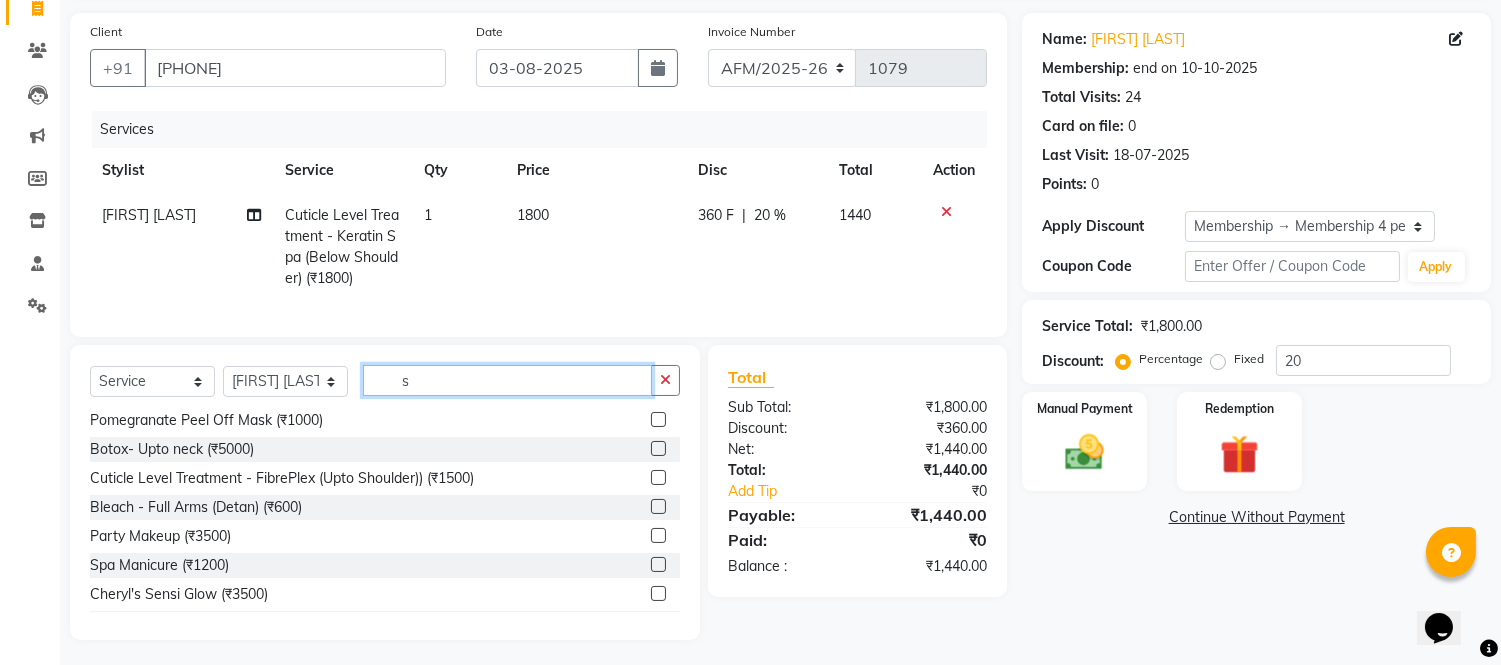 scroll, scrollTop: 295, scrollLeft: 0, axis: vertical 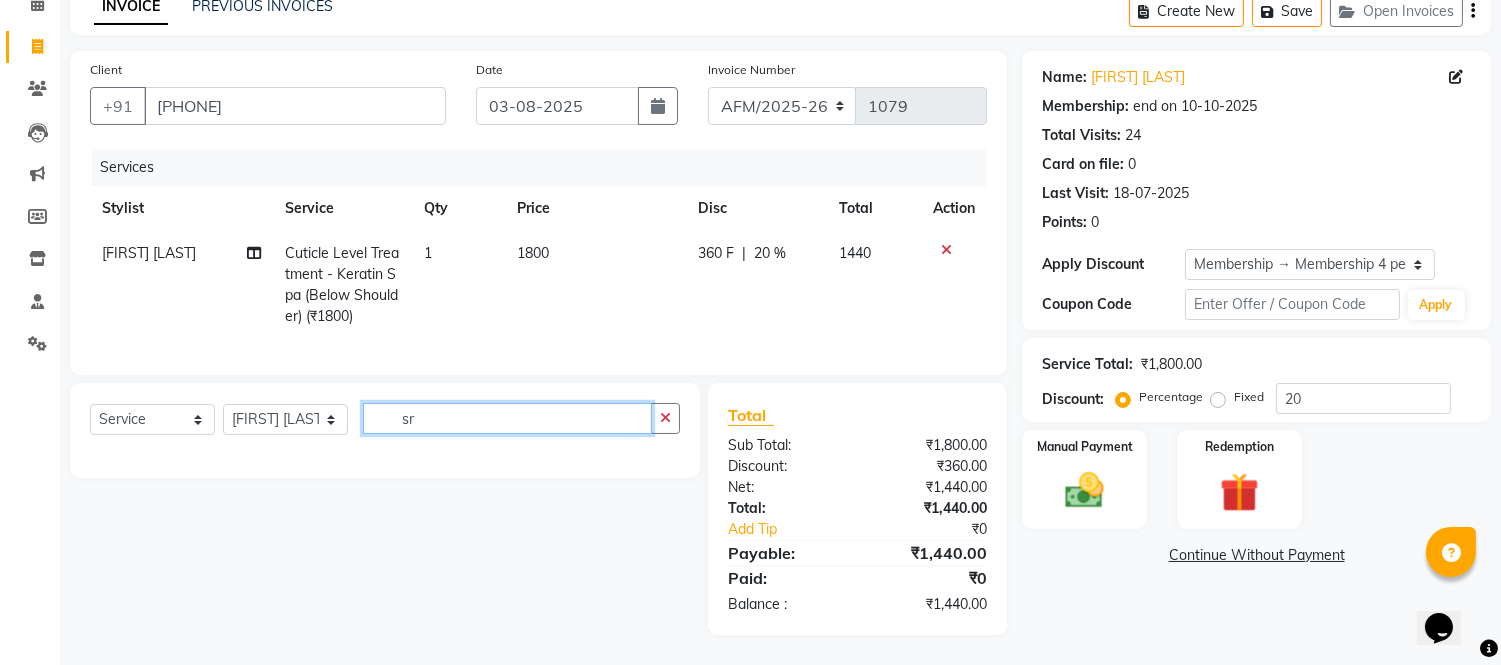 type on "s" 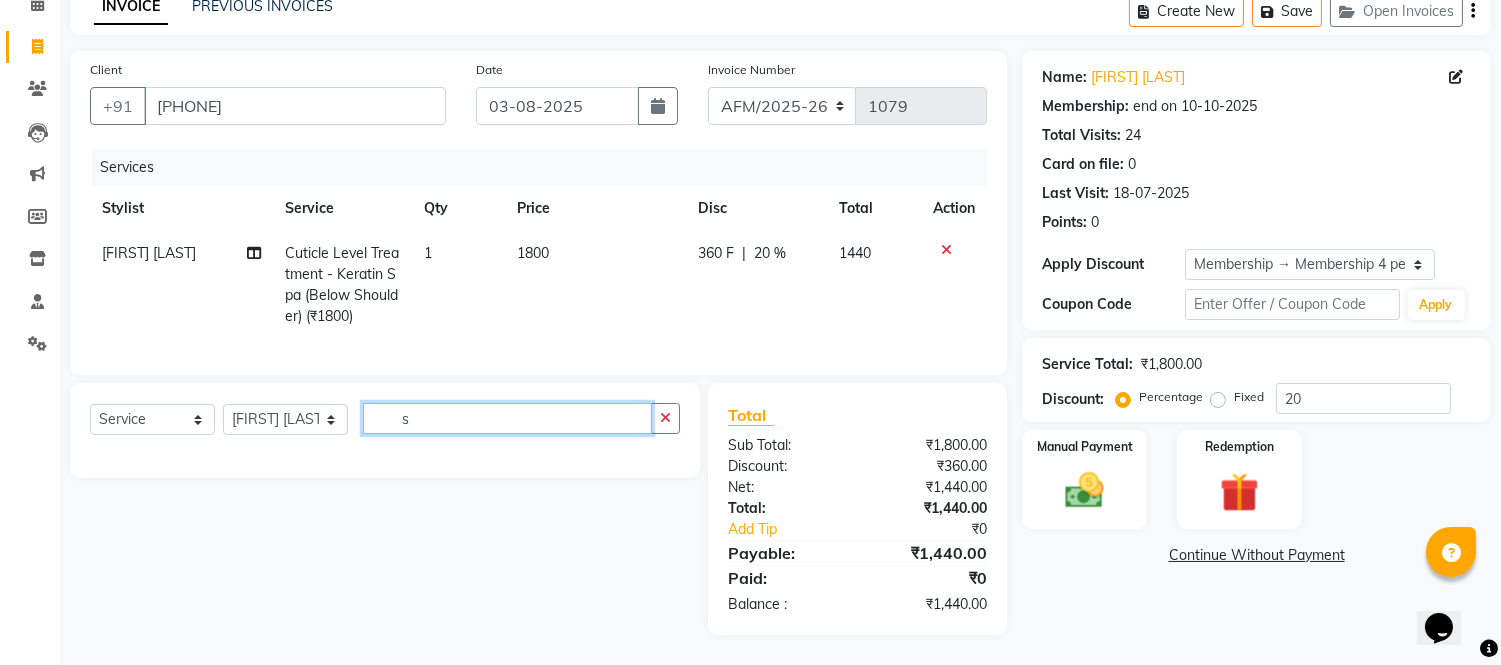 scroll, scrollTop: 137, scrollLeft: 0, axis: vertical 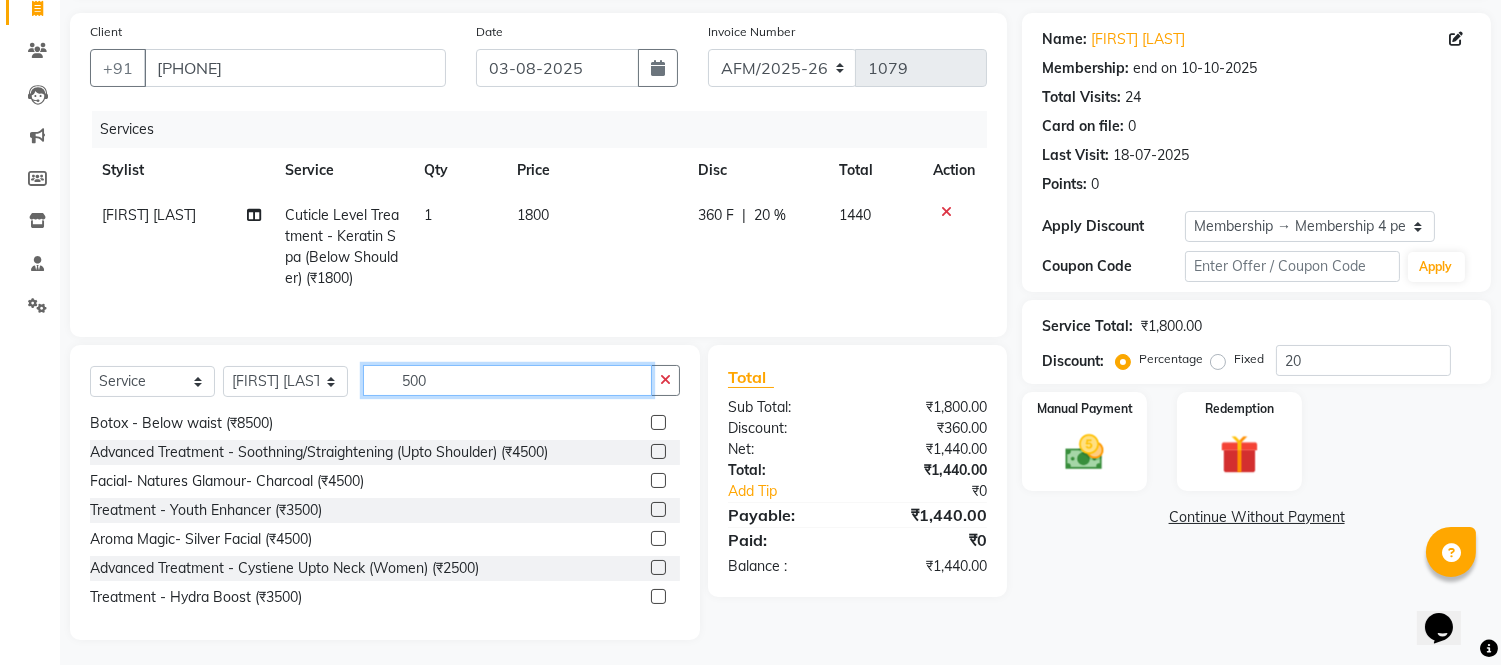 click on "500" 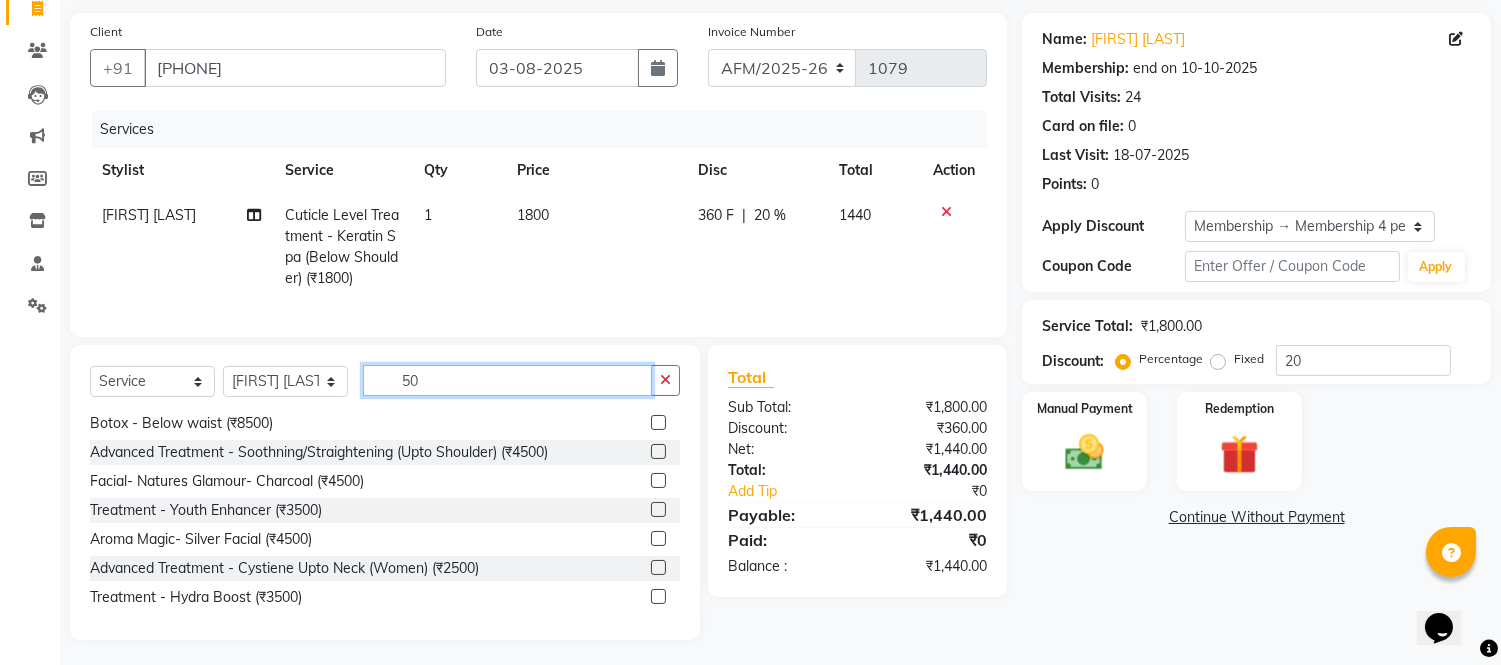 type on "5" 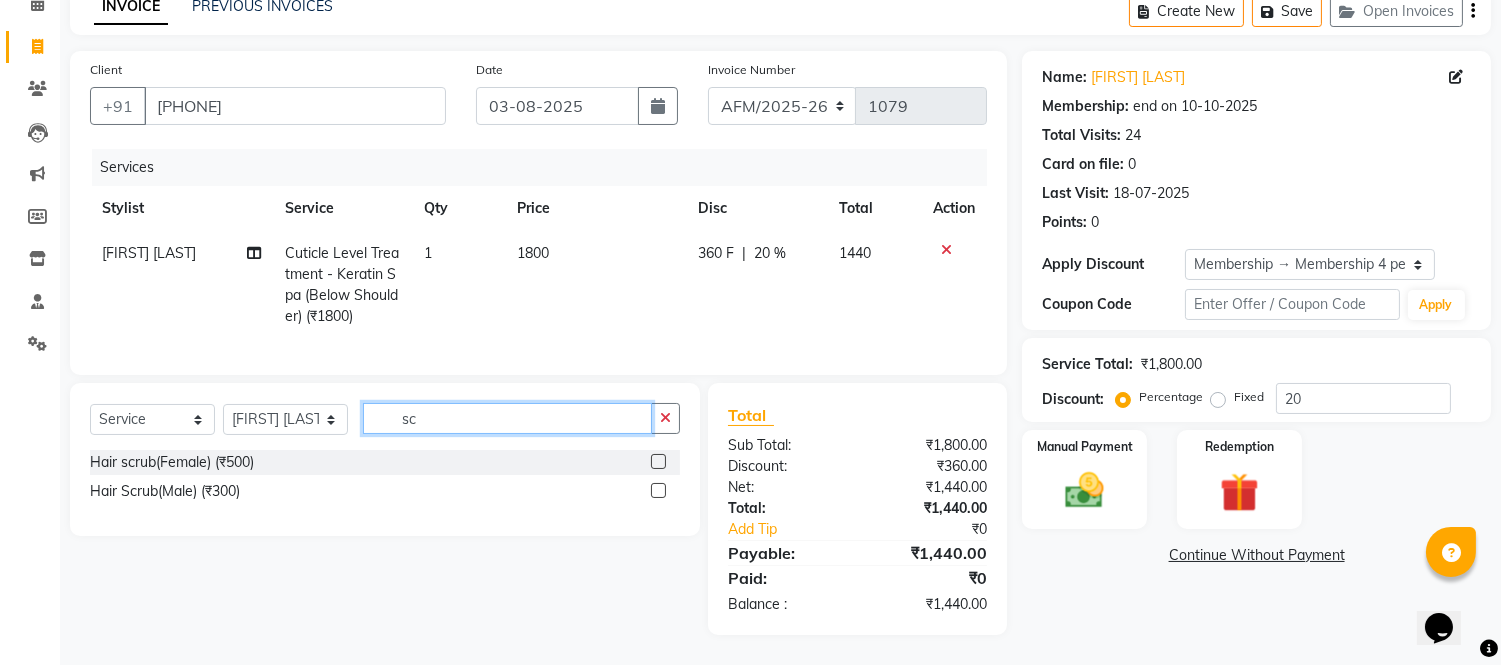 scroll, scrollTop: 0, scrollLeft: 0, axis: both 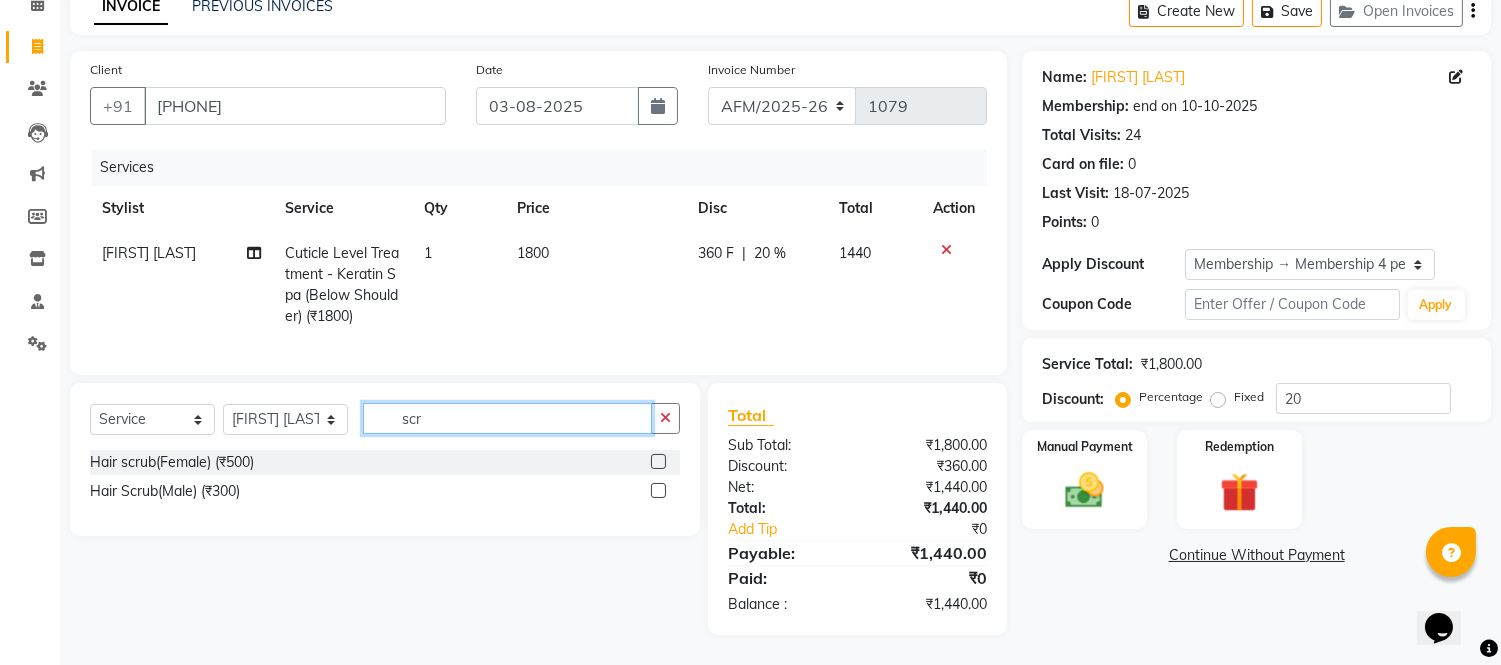 type on "scr" 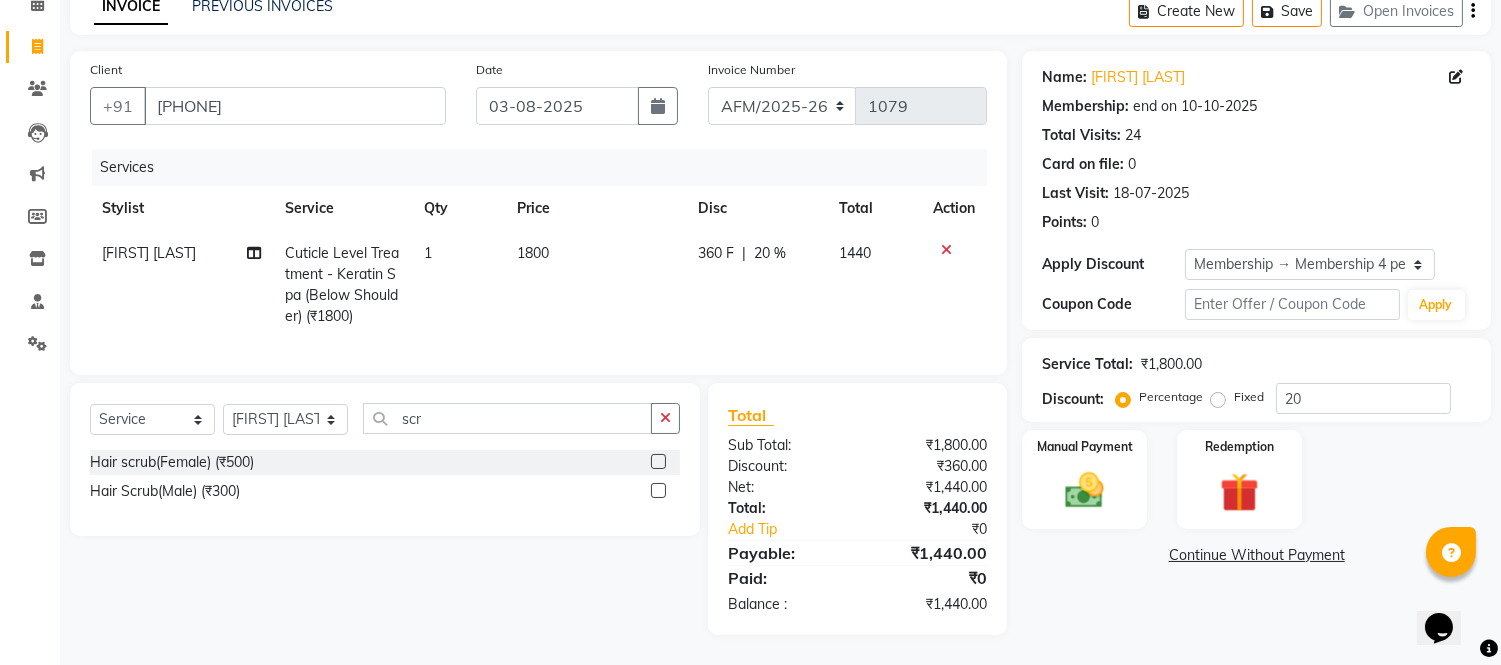 click 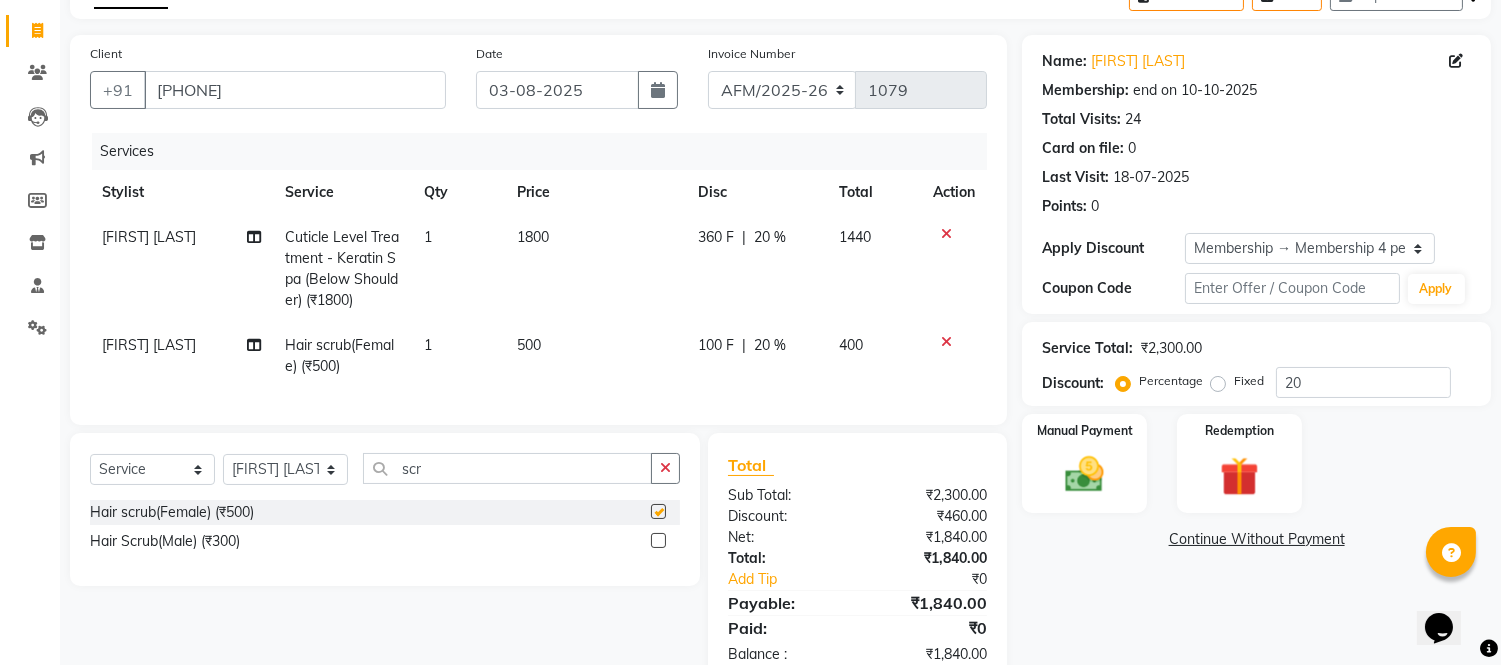 checkbox on "false" 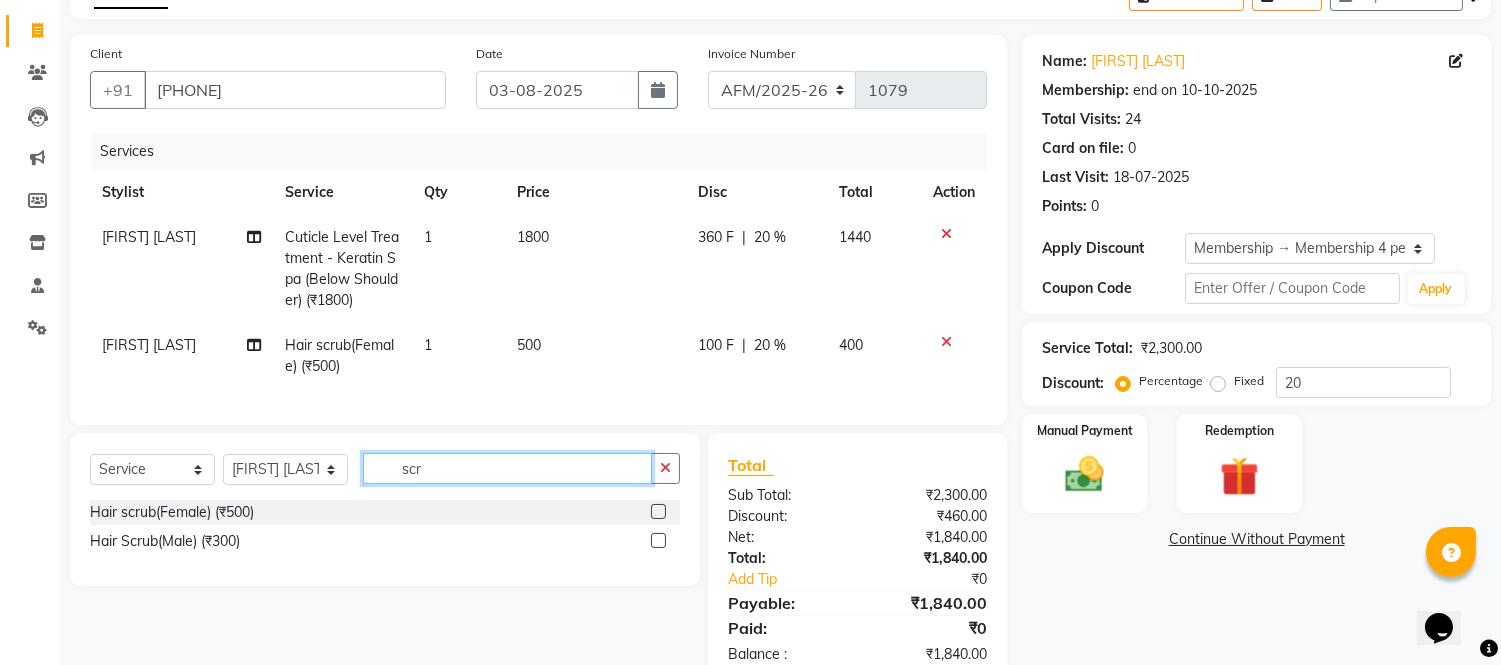 click on "scr" 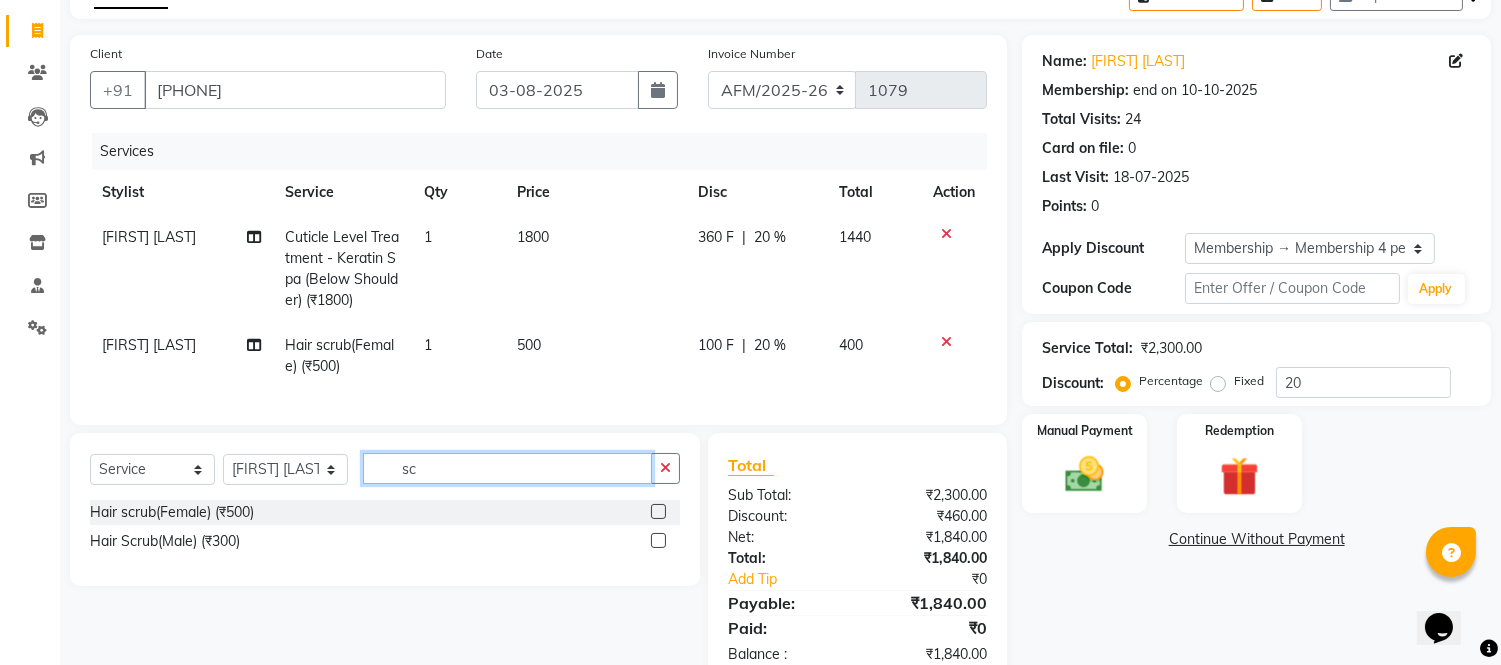 type on "s" 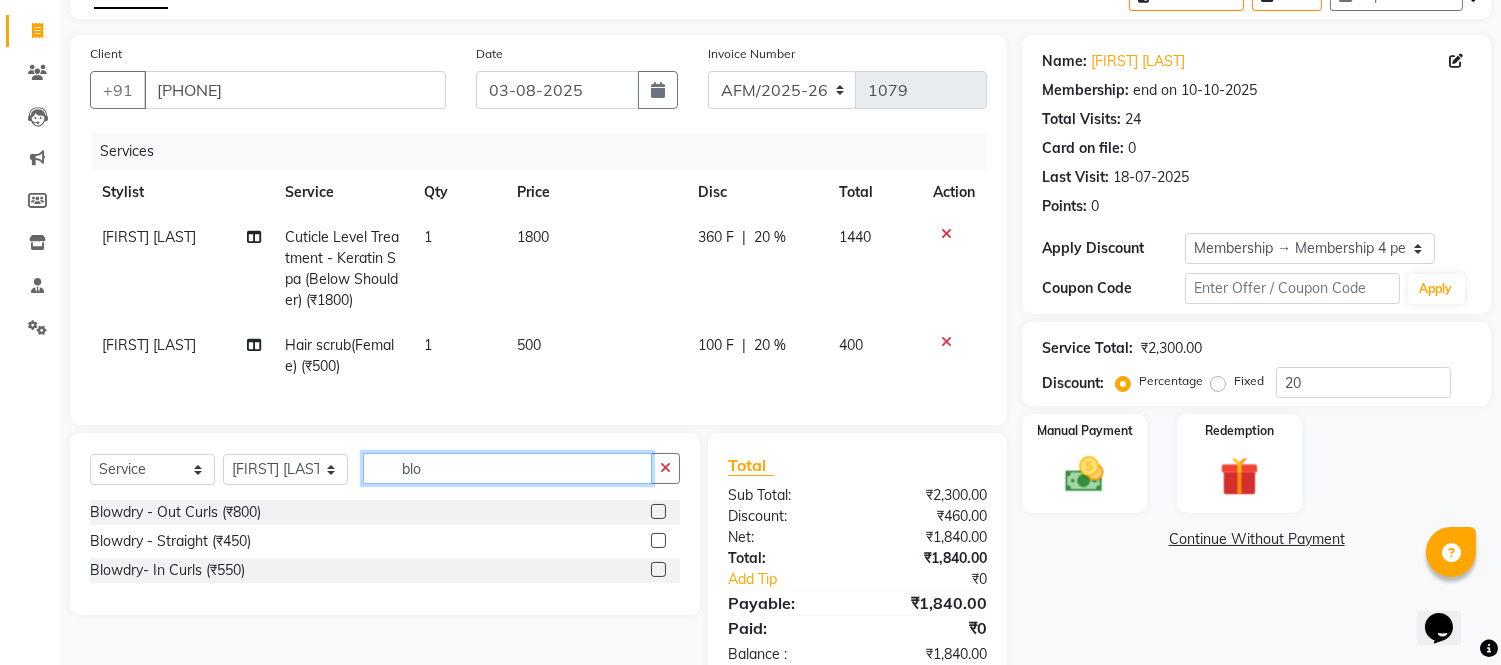 type on "blo" 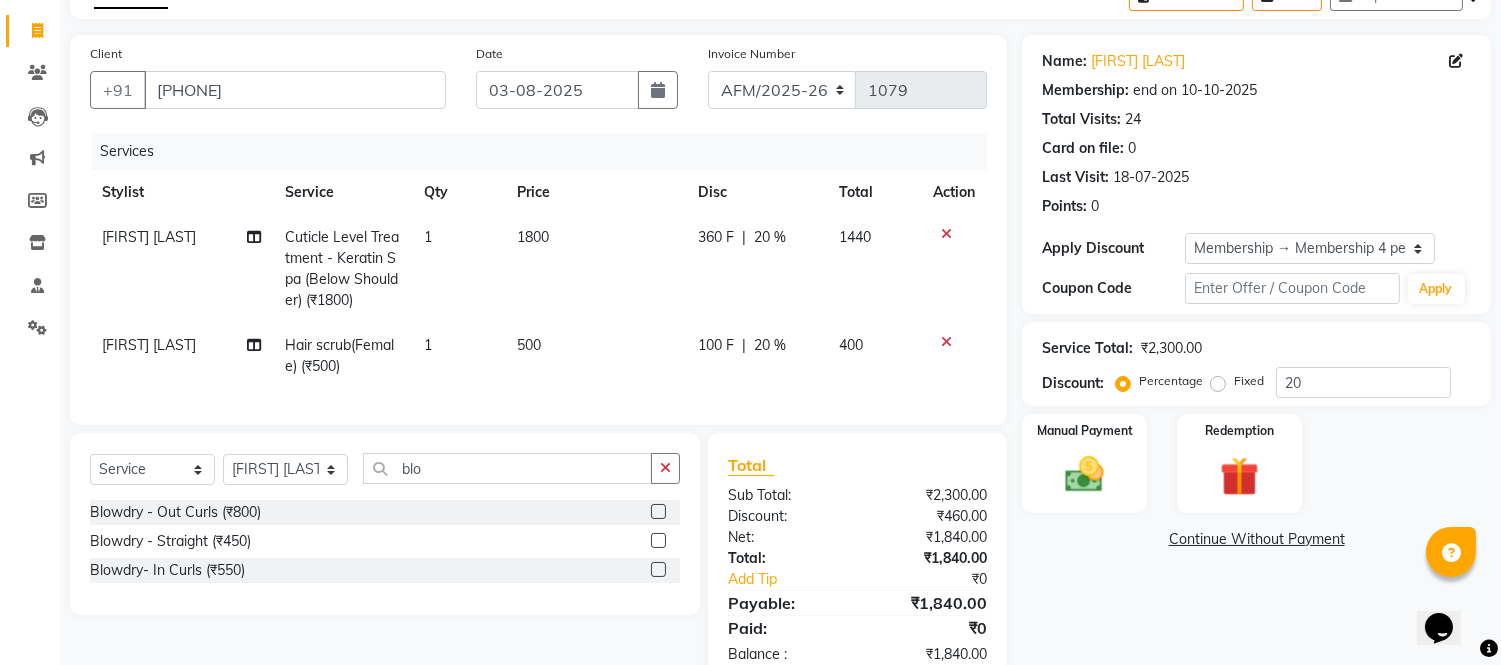 click 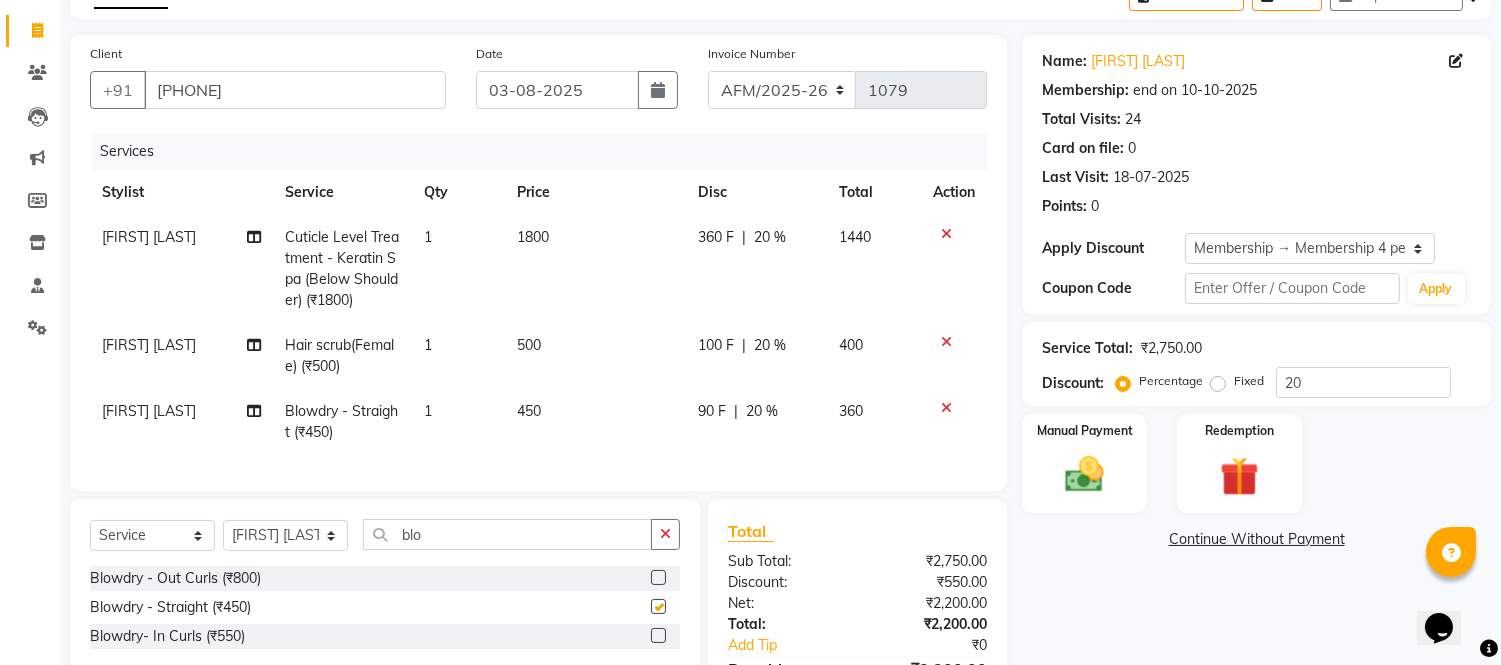 checkbox on "false" 